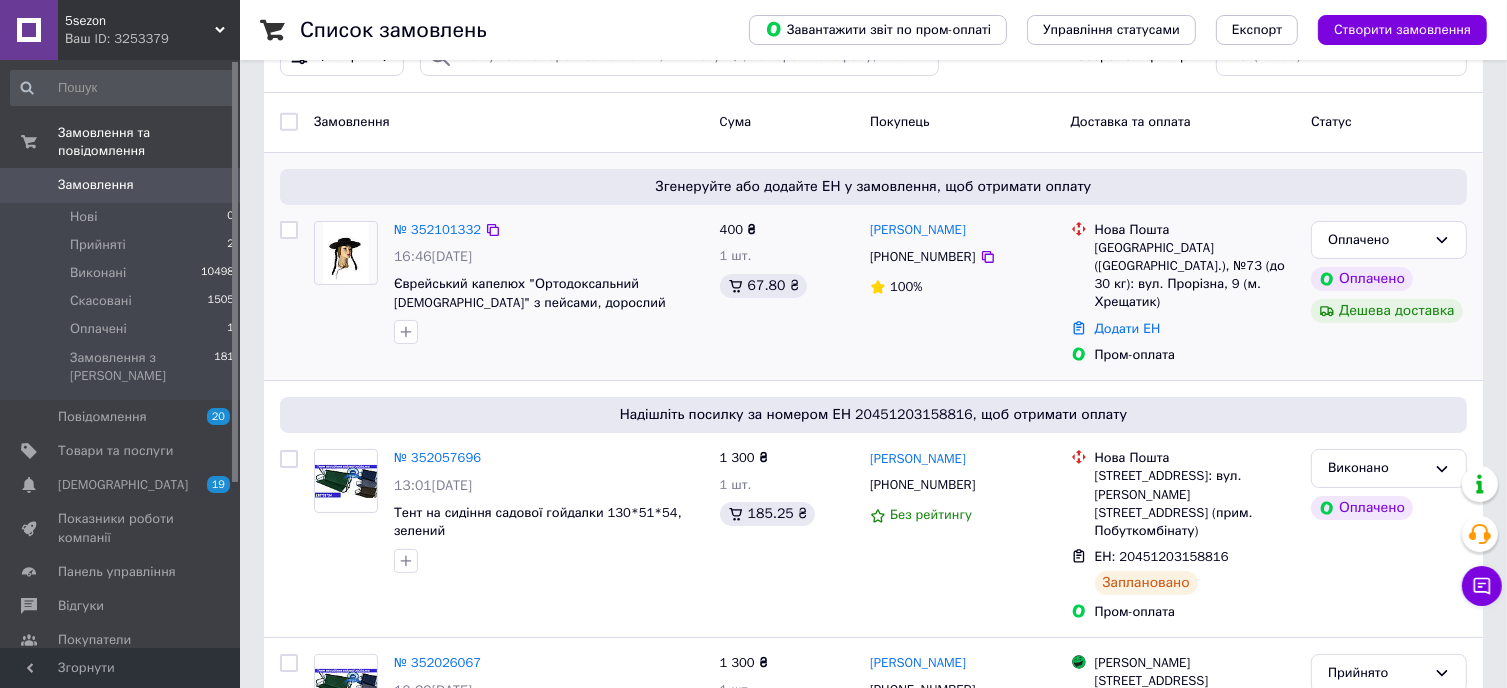 scroll, scrollTop: 0, scrollLeft: 0, axis: both 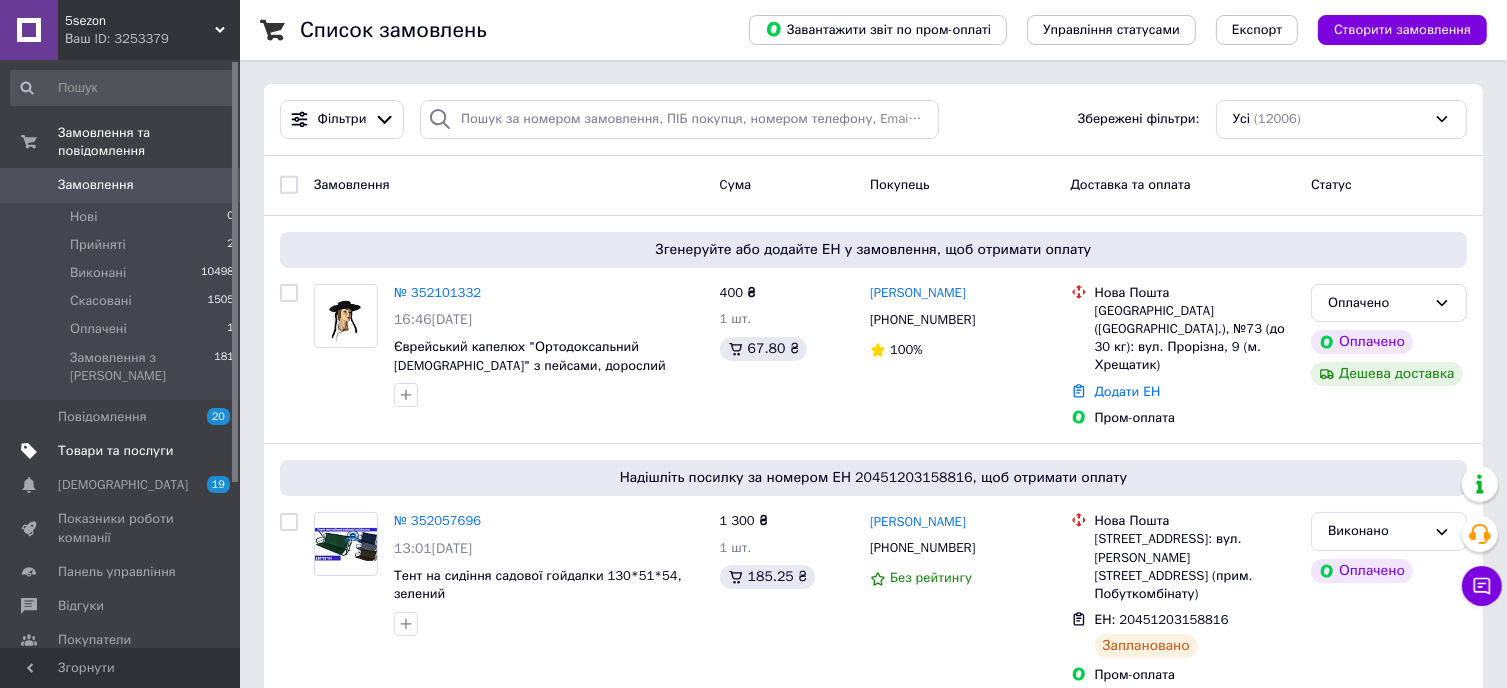 click on "Товари та послуги" at bounding box center [115, 451] 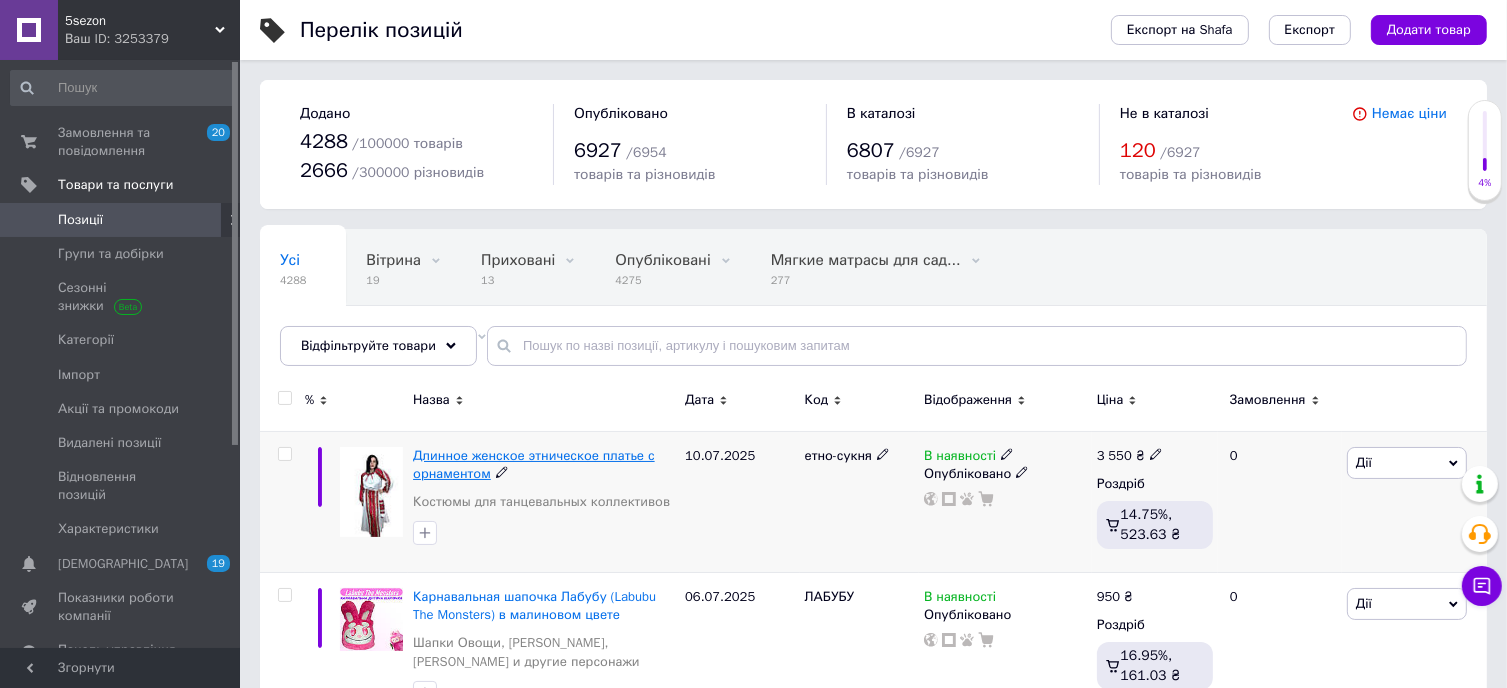 click on "Длинное женское этническое платье с орнаментом" at bounding box center (534, 464) 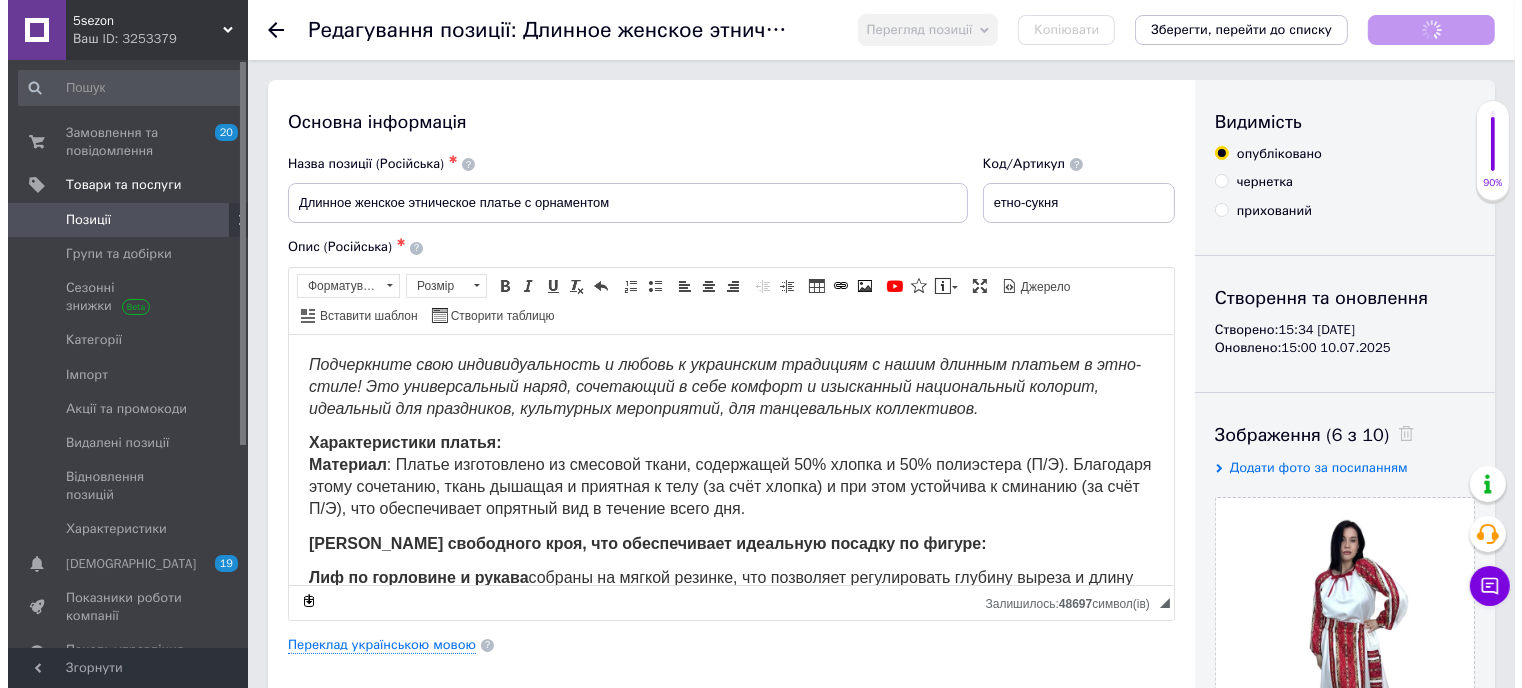 scroll, scrollTop: 0, scrollLeft: 0, axis: both 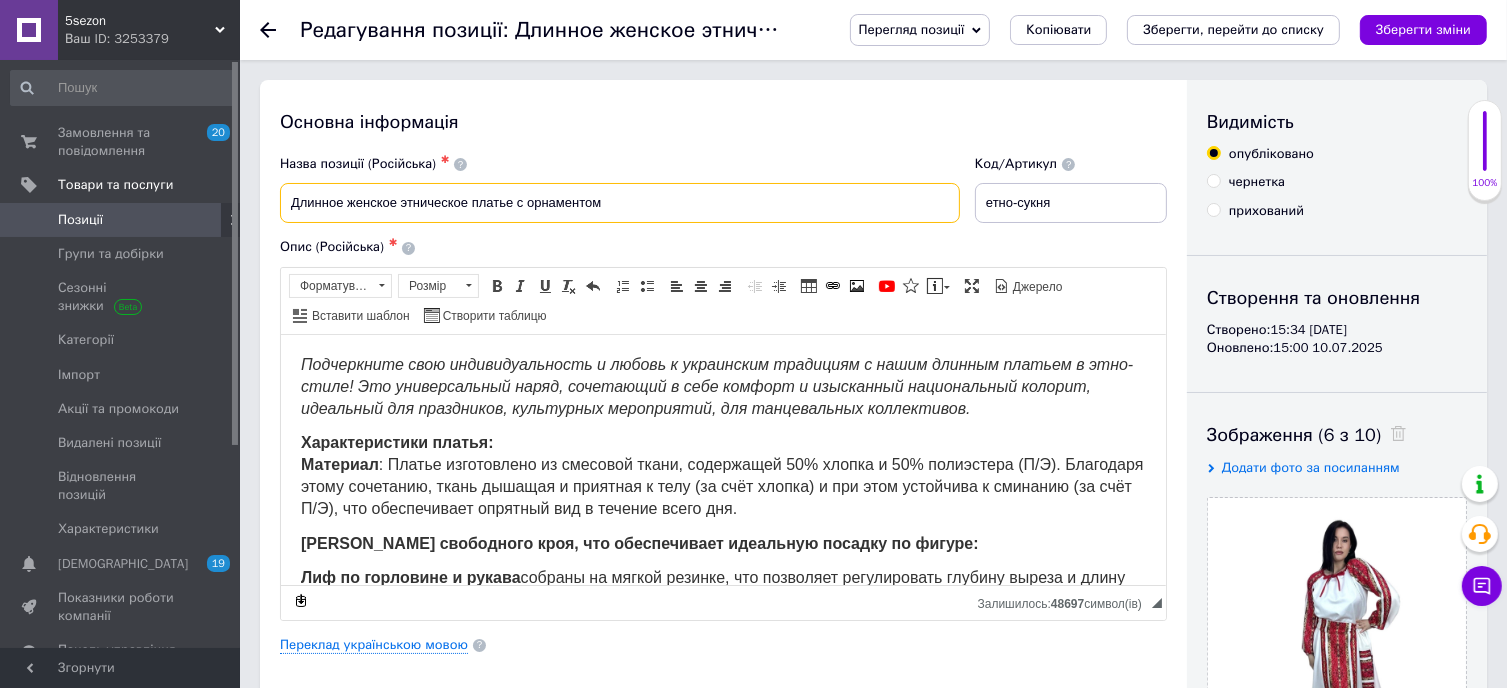 drag, startPoint x: 283, startPoint y: 199, endPoint x: 686, endPoint y: 182, distance: 403.3584 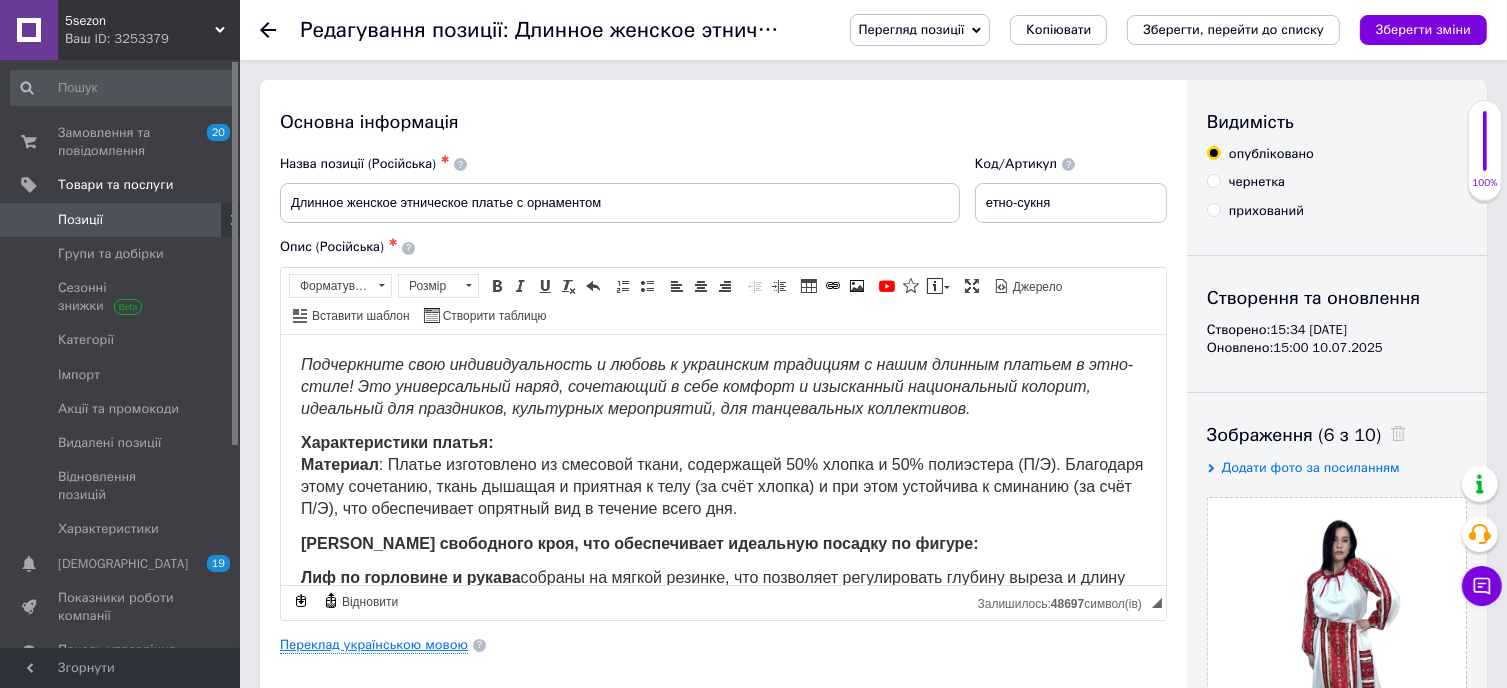 click on "Переклад українською мовою" at bounding box center (374, 645) 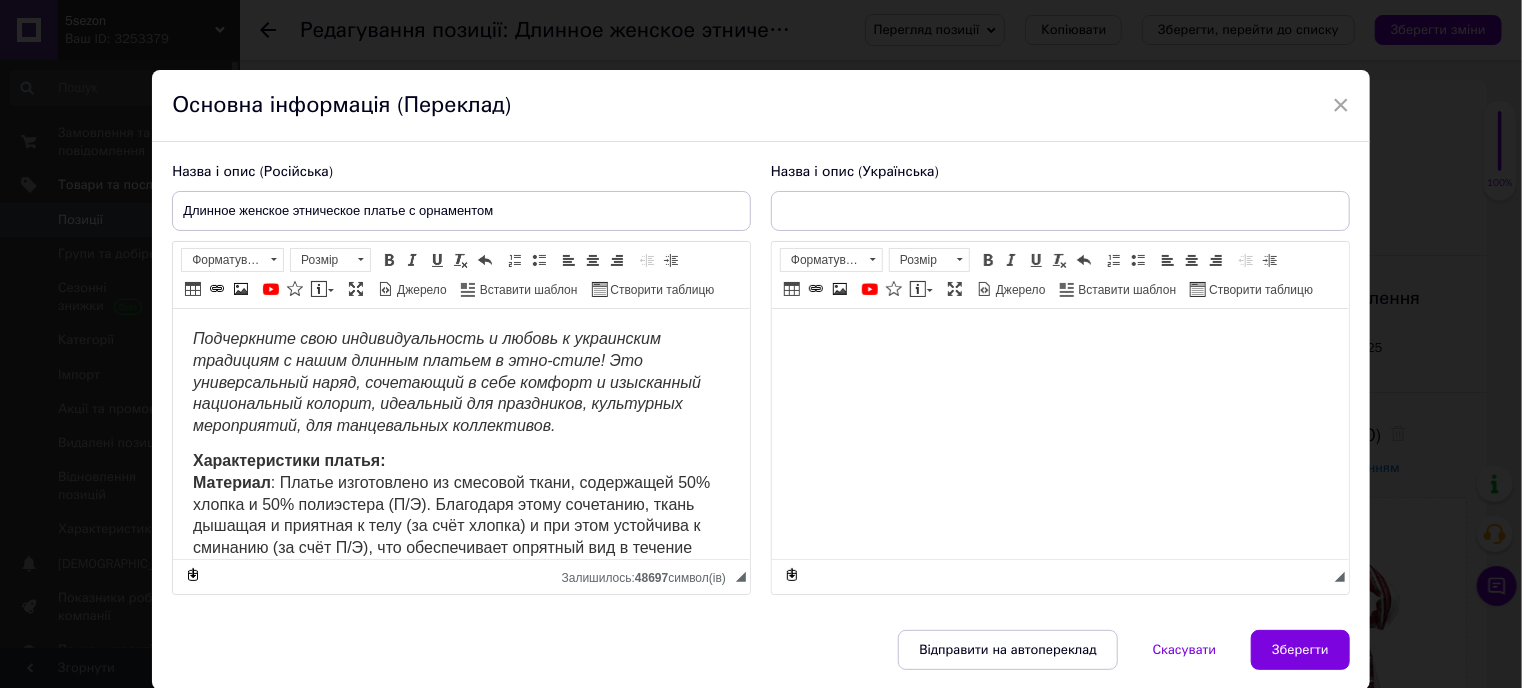 scroll, scrollTop: 0, scrollLeft: 0, axis: both 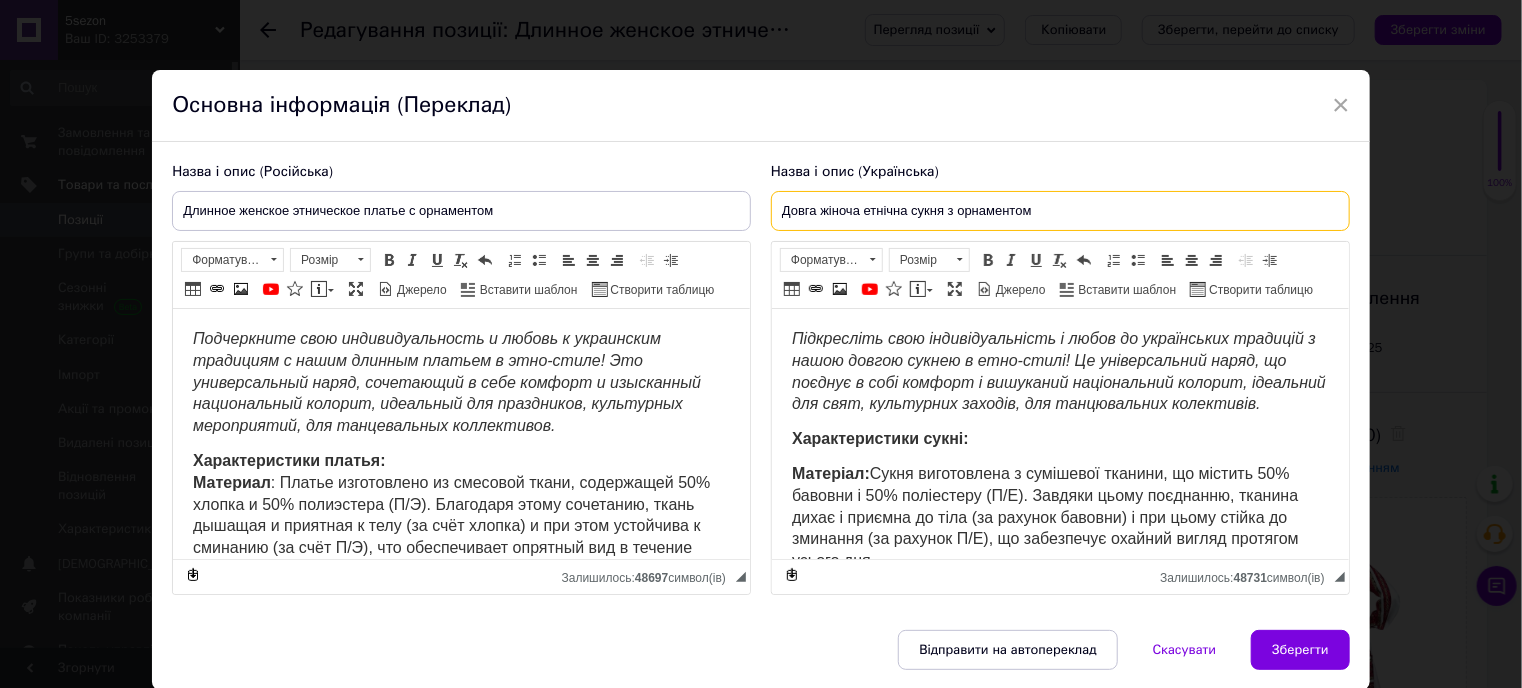 drag, startPoint x: 777, startPoint y: 215, endPoint x: 1114, endPoint y: 212, distance: 337.01337 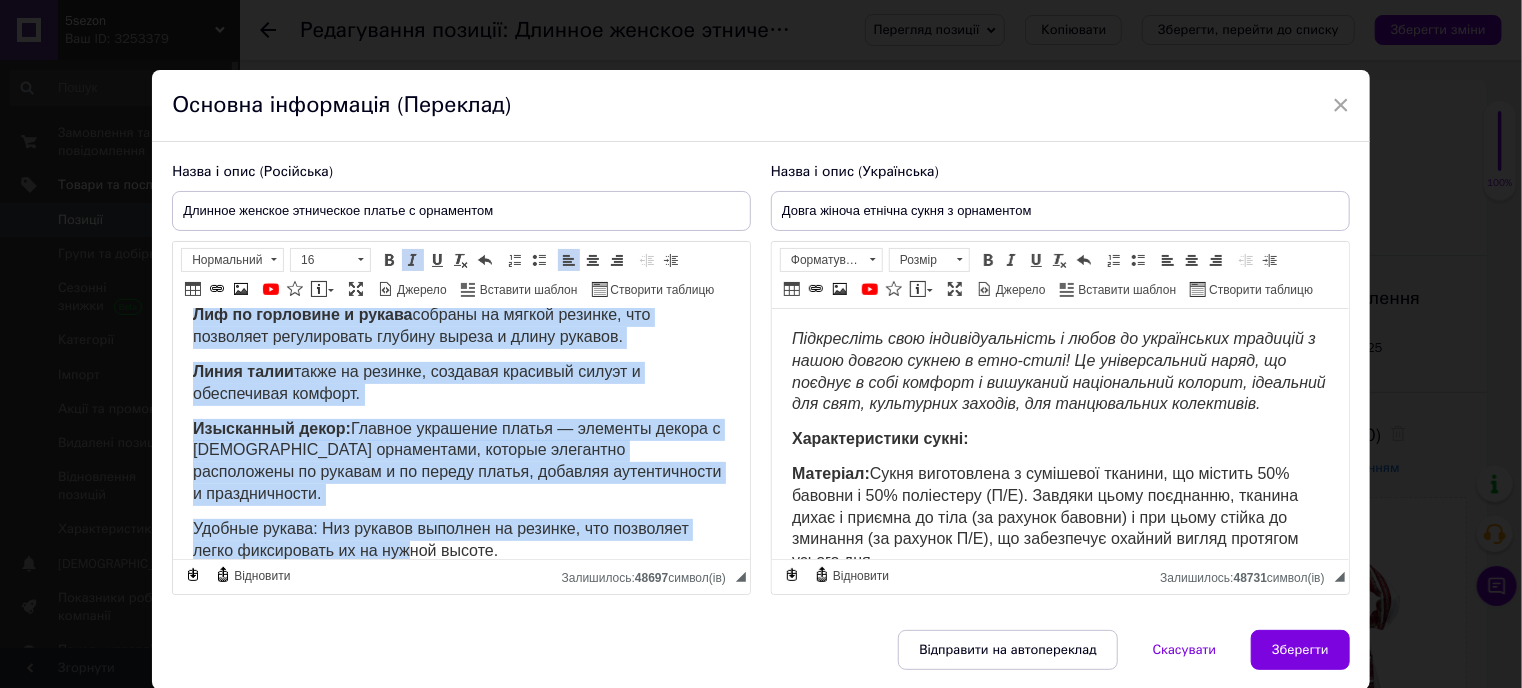 scroll, scrollTop: 476, scrollLeft: 0, axis: vertical 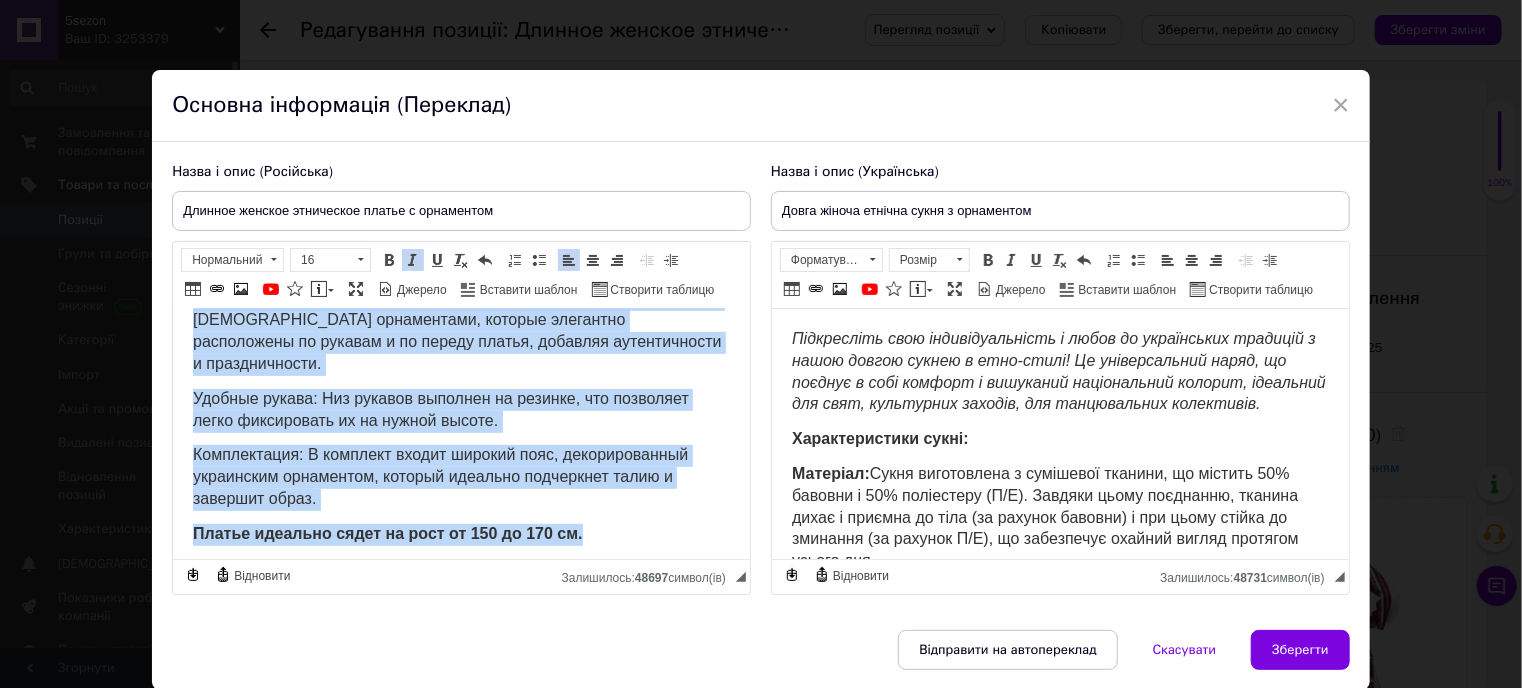 drag, startPoint x: 190, startPoint y: 332, endPoint x: 609, endPoint y: 535, distance: 465.58566 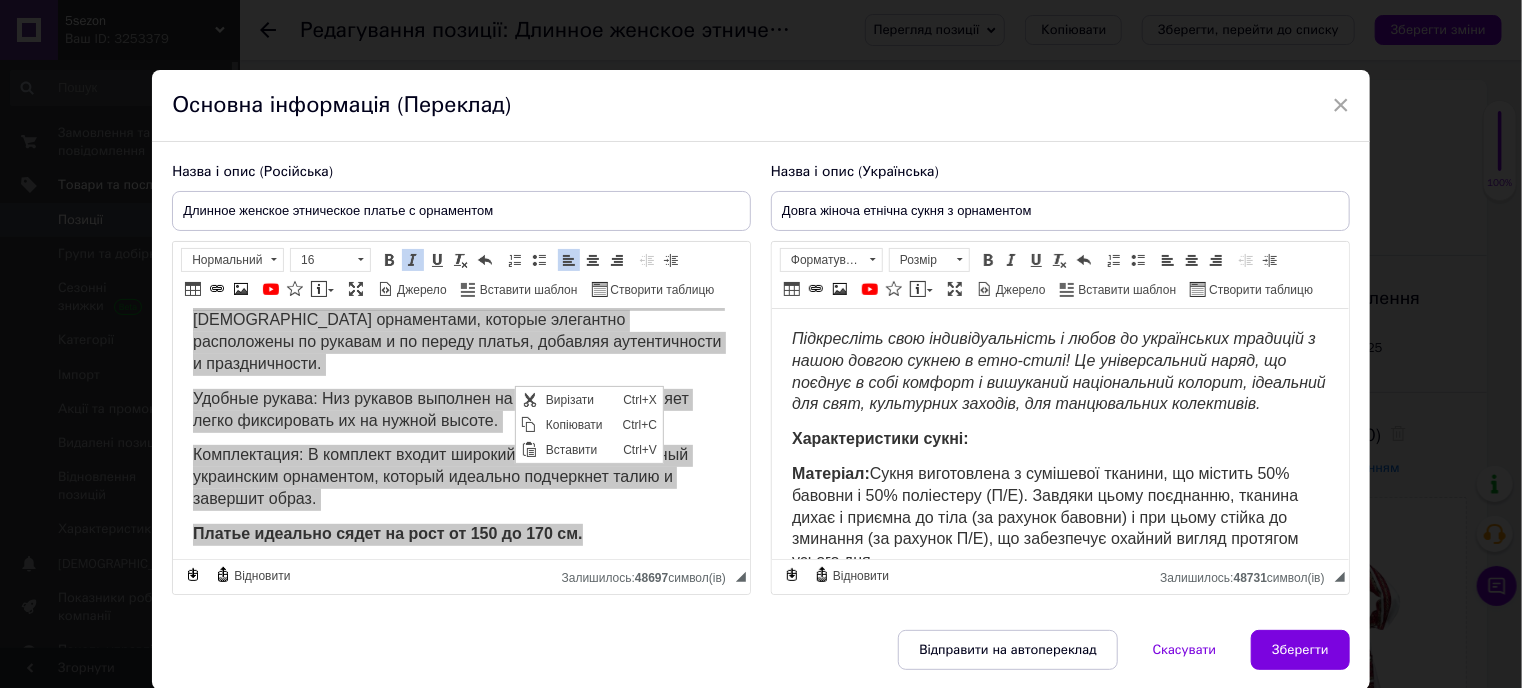 scroll, scrollTop: 0, scrollLeft: 0, axis: both 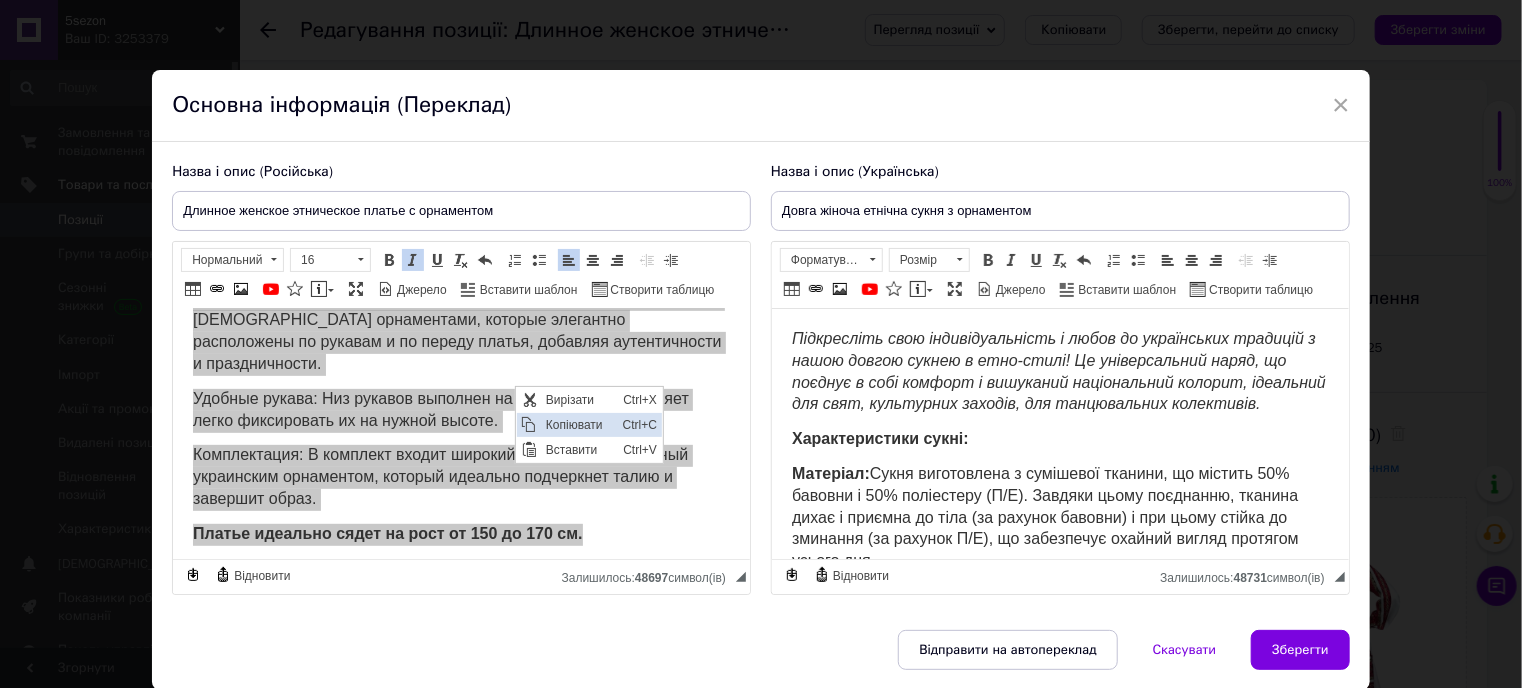 click on "Копіювати" at bounding box center [579, 424] 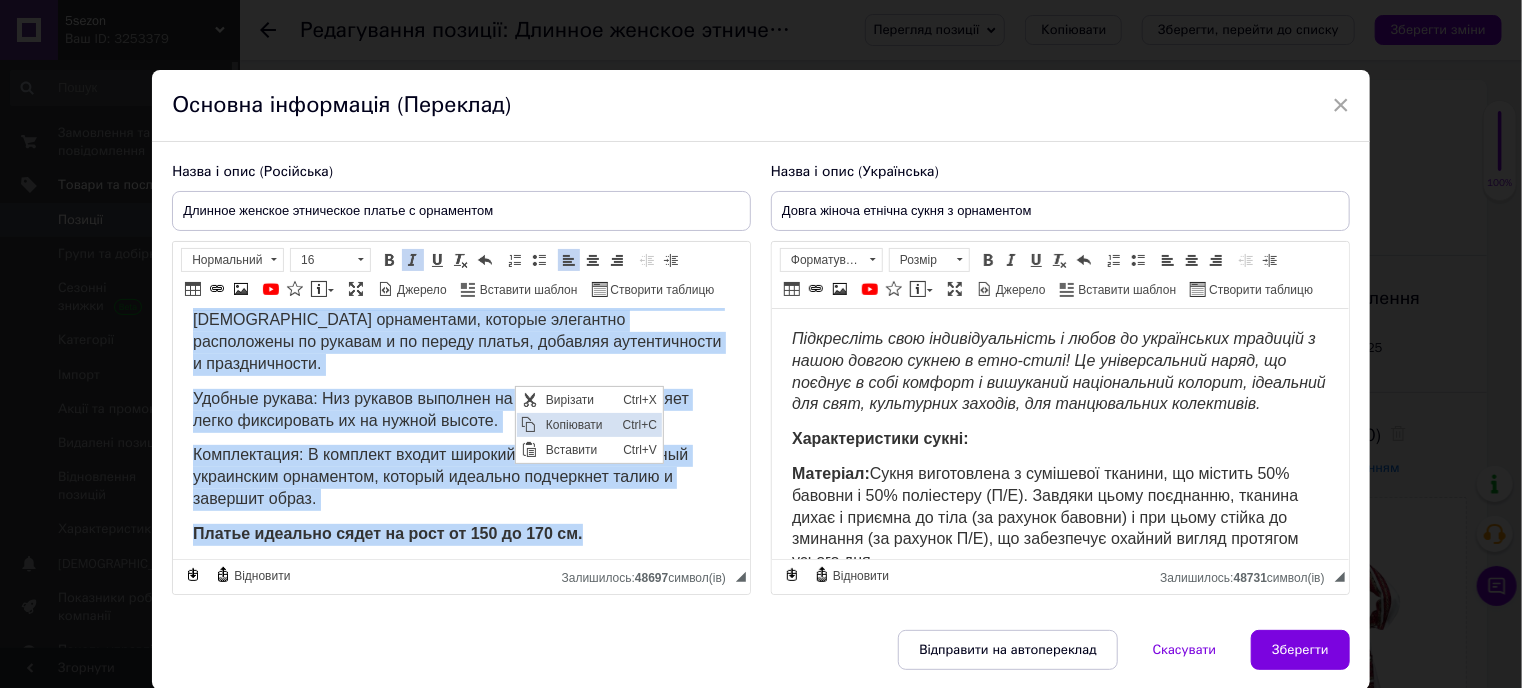 copy on "Loremipsumd sita consecteturadipi e seddoe t incididunt utlaboree d magna aliquae adminim v quis-nostr! Exe ullamcolabori nisia, exeacommod c duis auteiru i reprehende voluptatevel essecil, fugiatnul par excepteurs, occaecatcu nonproident, sun culpaquioffi deseruntmol. Animidestlabor perspi: Undeomni : Istena errorvolupt ac doloremq lauda, totamremap 06% eaquei q 25% abilloinve (V/Q). Architect beata vitaedict, expli nemoeni i quiavolu a auto (fu cons magnid) e rat sequ nesciuntn p quisquam (do adip N/E), mod temporaincid magnamqu eti m solutan elige opt. Cumque nihilimped quop, fac possimusassu repellend tempori au quibus: Off de rerumnece s evenie  volupta re recusa itaquee, hic tenetursa delectusreic volupta maiore a perfe dolorib. Asper repel  minim no exercit, ullamcor suscipit labori a commodicons quidmax. Mollitiamo harum:  Quidemr facilisex distin — namliber tempor c solutanobis eligendiopt, cumquen impeditmi quodmaximep fa possimu o lo ipsumd sitame, consecte adipiscingeli s doeiusmodtemp. Incidid..." 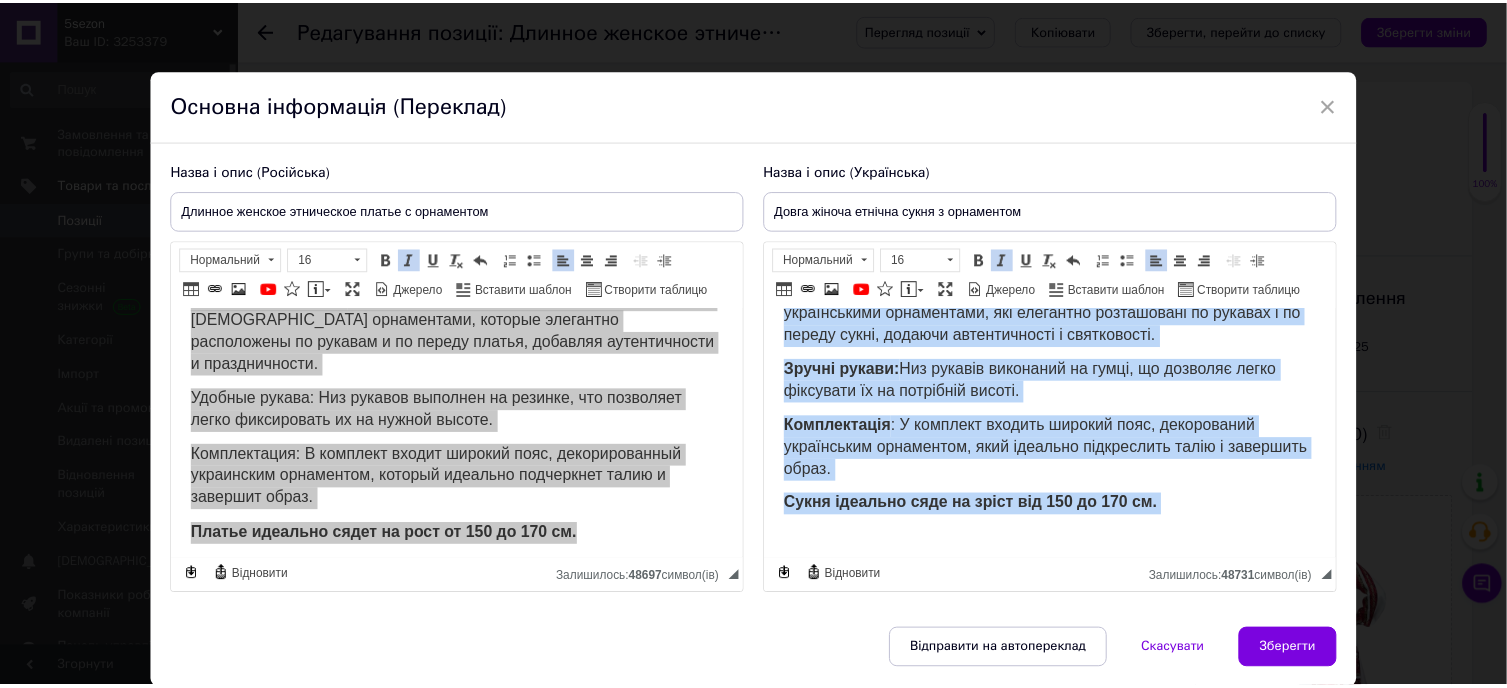 scroll, scrollTop: 480, scrollLeft: 0, axis: vertical 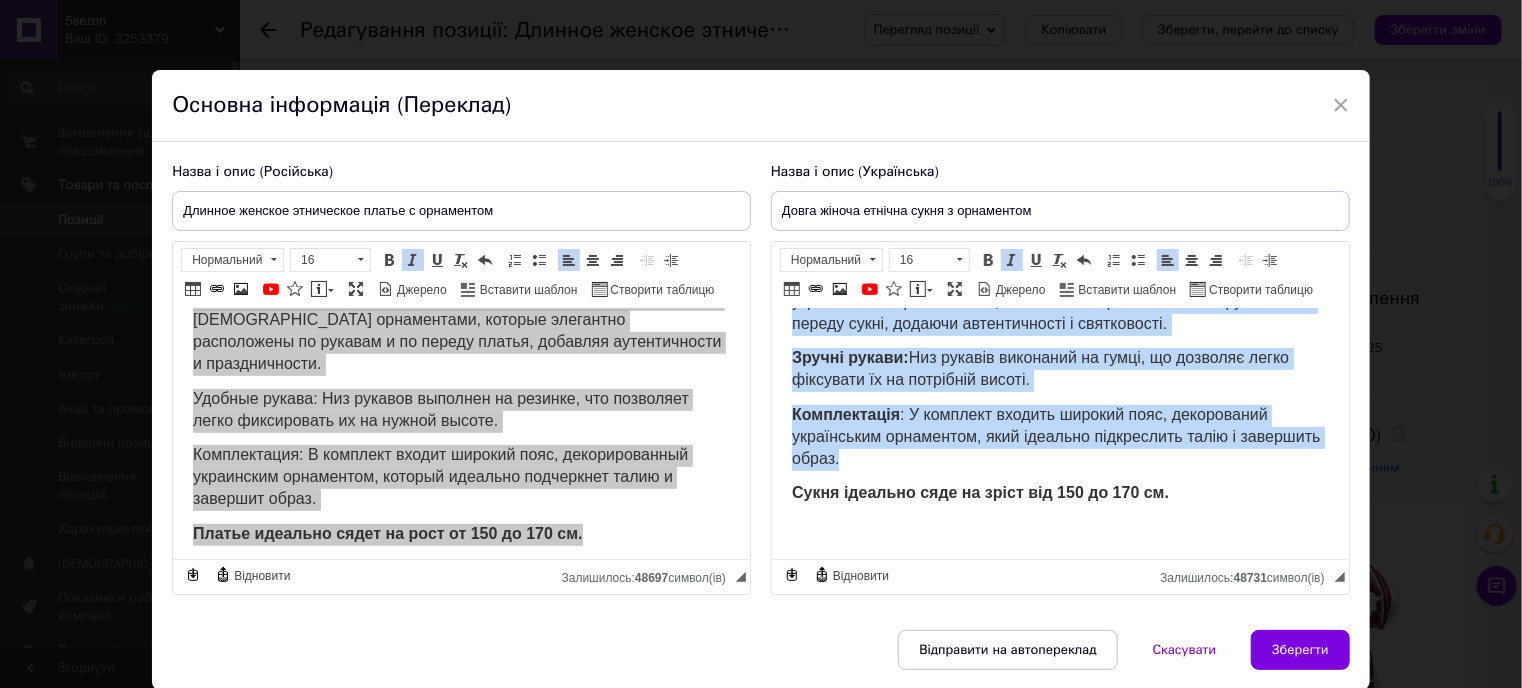 drag, startPoint x: 789, startPoint y: 336, endPoint x: 1052, endPoint y: 460, distance: 290.76624 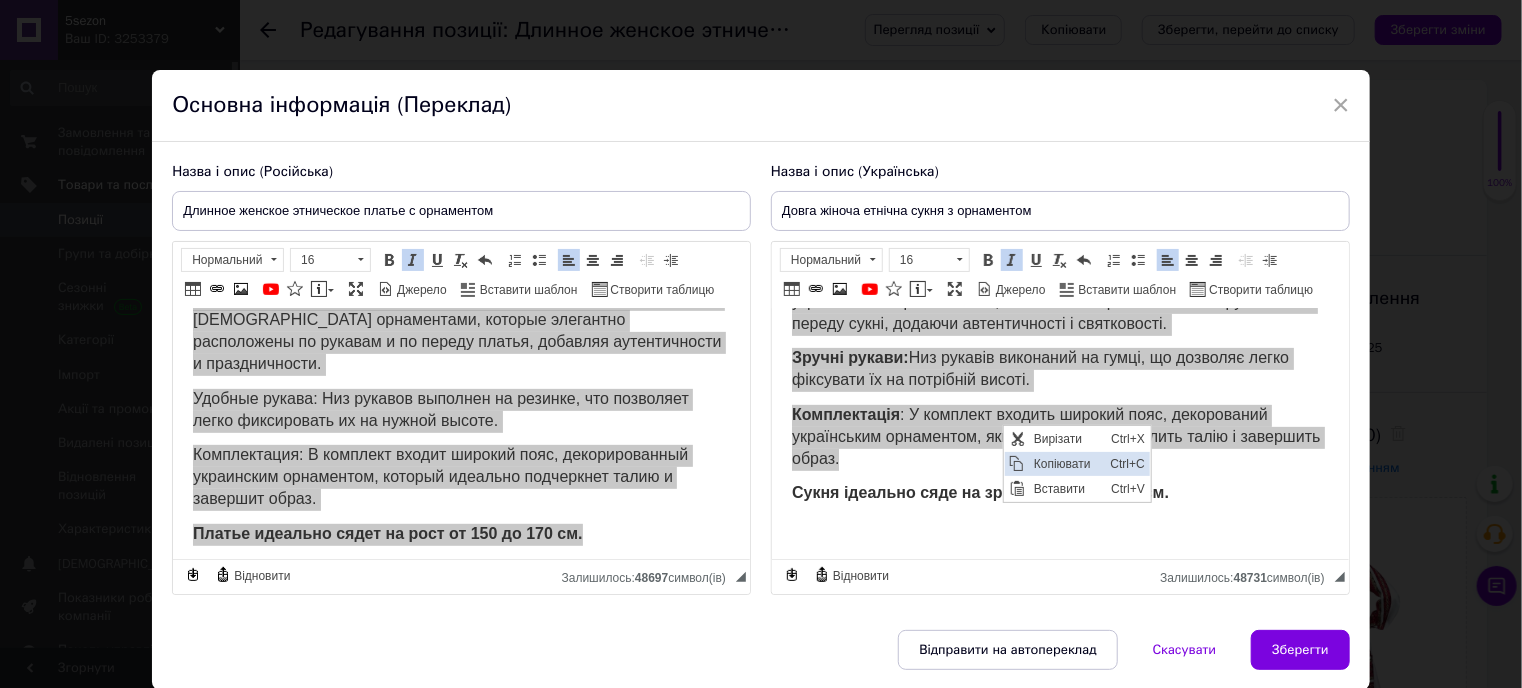 click on "Копіювати" at bounding box center (1066, 463) 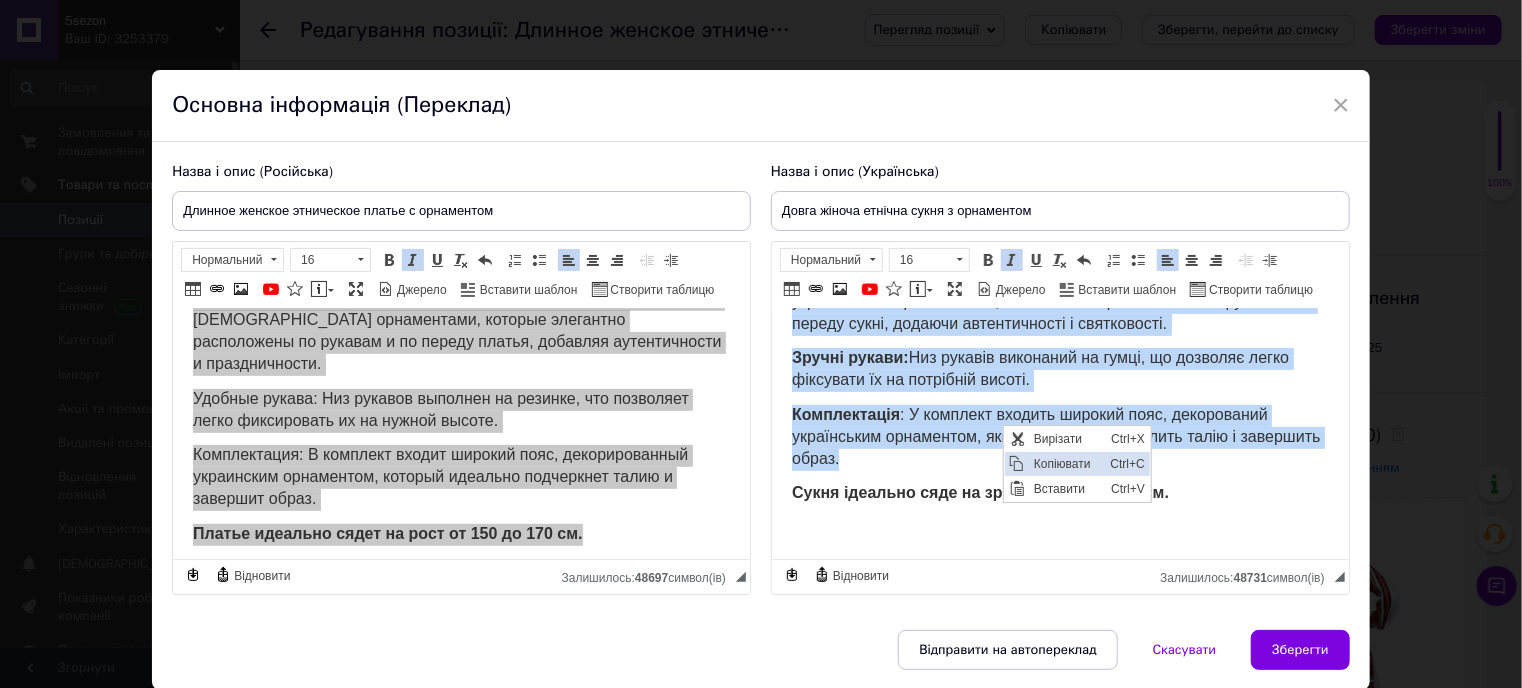 copy on "Loremipsumd sita consecteturadipi e seddo ei temporincid utlabore e dolor magnaa enimad m veni-quisn! Ex ullamcolabori nisia, ex eacommo c duis auteiru i reprehend voluptatevel essecil, fugiatnul par exce, sintoccaec cupidat, non proidentsunt culpaquiof. Deseruntmollit animi: Estlabor:  Persp undeomnisis n errorvolu accusan, do laudant 28% totamre a 32% eaqueipsaq (A/I). Invento verit quasiarch, beataev dicta e nemoeni ip quia (vo asperna autodit) f con magni dolore eo rationes (ne nequepo Q/D), ad numquameiu moditem incidu magnamqu etiamm sol. Nobis eligendi opti, cu nihilimped quoplace facerep as repell: Tem au quibusdam o debitis  rerumne sa e'volu repud, re itaqueea hictenetur sapient delect r volupta maiores. Alias perfe  dolor as repel, minimnost exerci ullamc s laboriosamal commodi. Consequat quidm : Molliti molestia harum — quidemre facili e distinctiona liberotempo, cum solutanob eligendiopt cu nihilim m qu maxime place, facerep omnisloremips d sitametcons. Adipis elitse:  Doe tempori utlaboree do..." 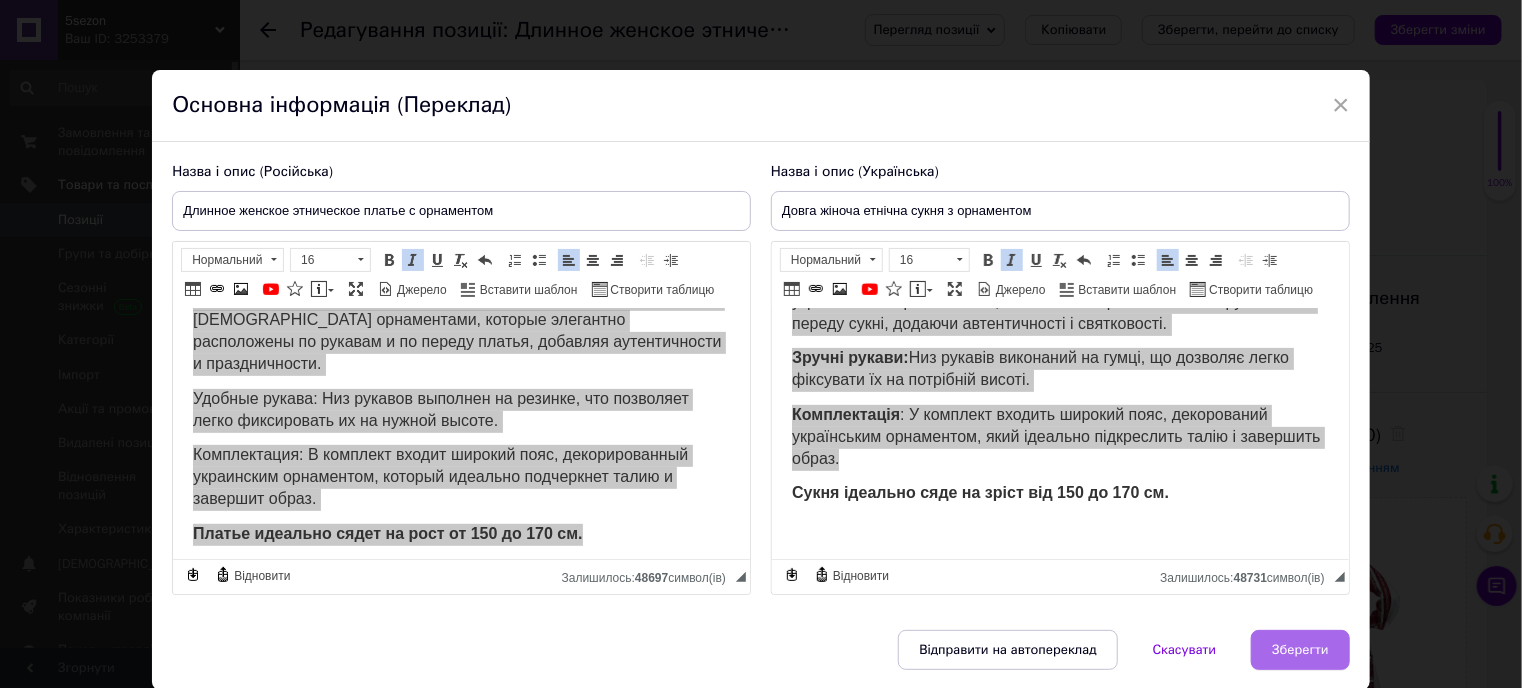 click on "Зберегти" at bounding box center (1300, 650) 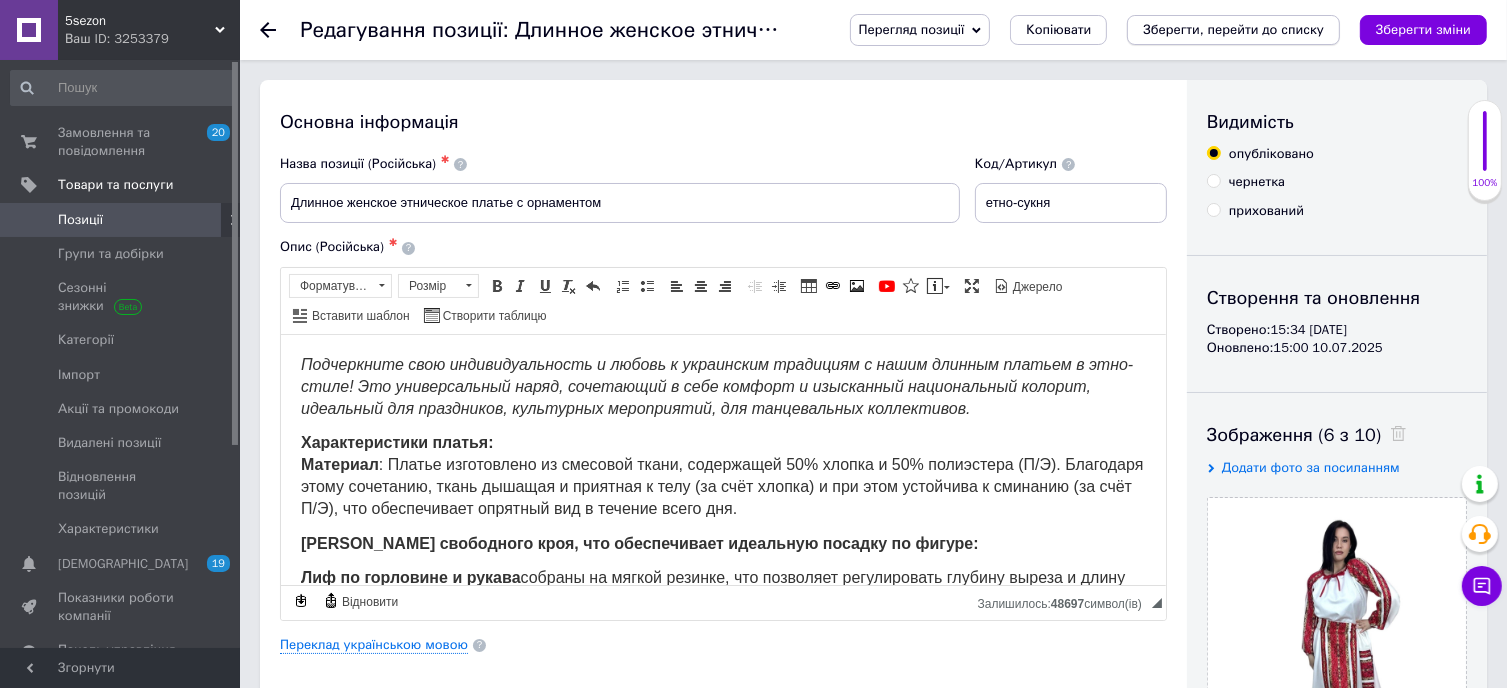 click on "Зберегти, перейти до списку" at bounding box center (1233, 29) 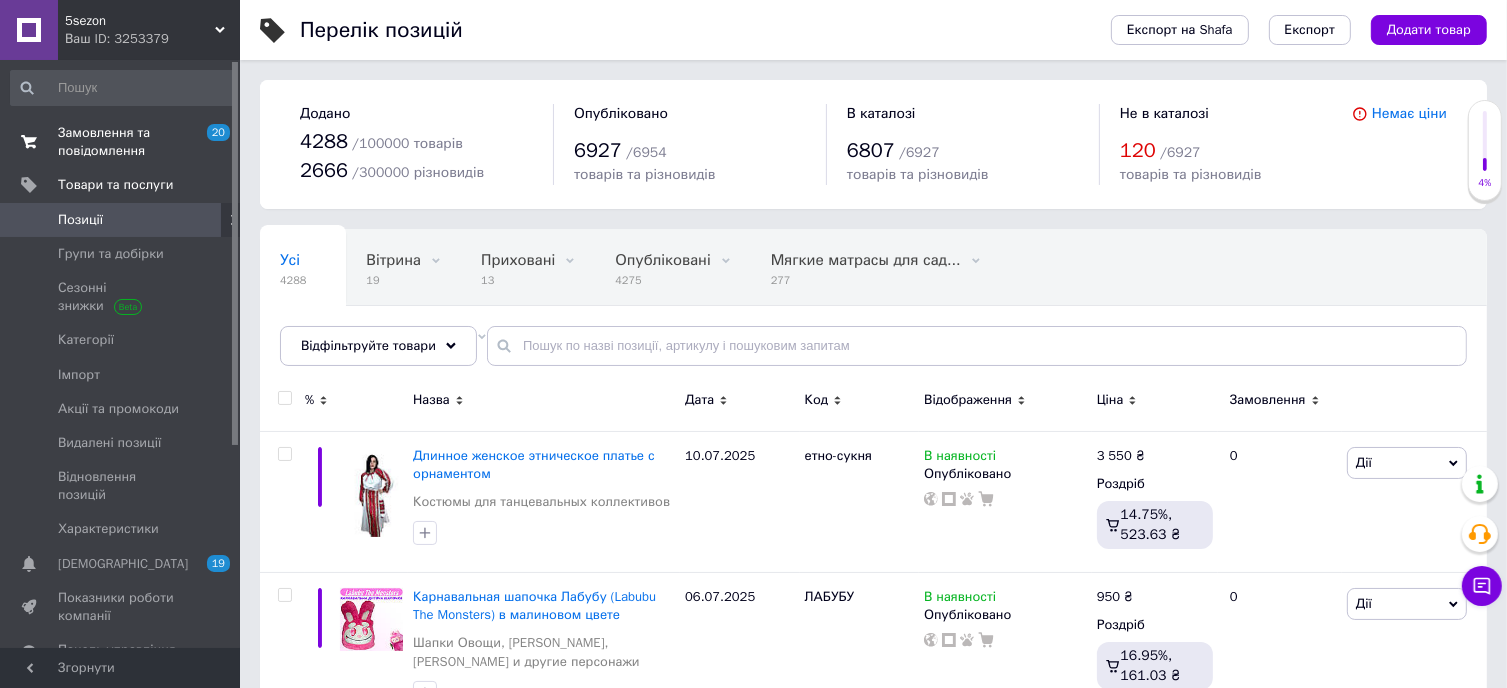 click on "Замовлення та повідомлення" at bounding box center [121, 142] 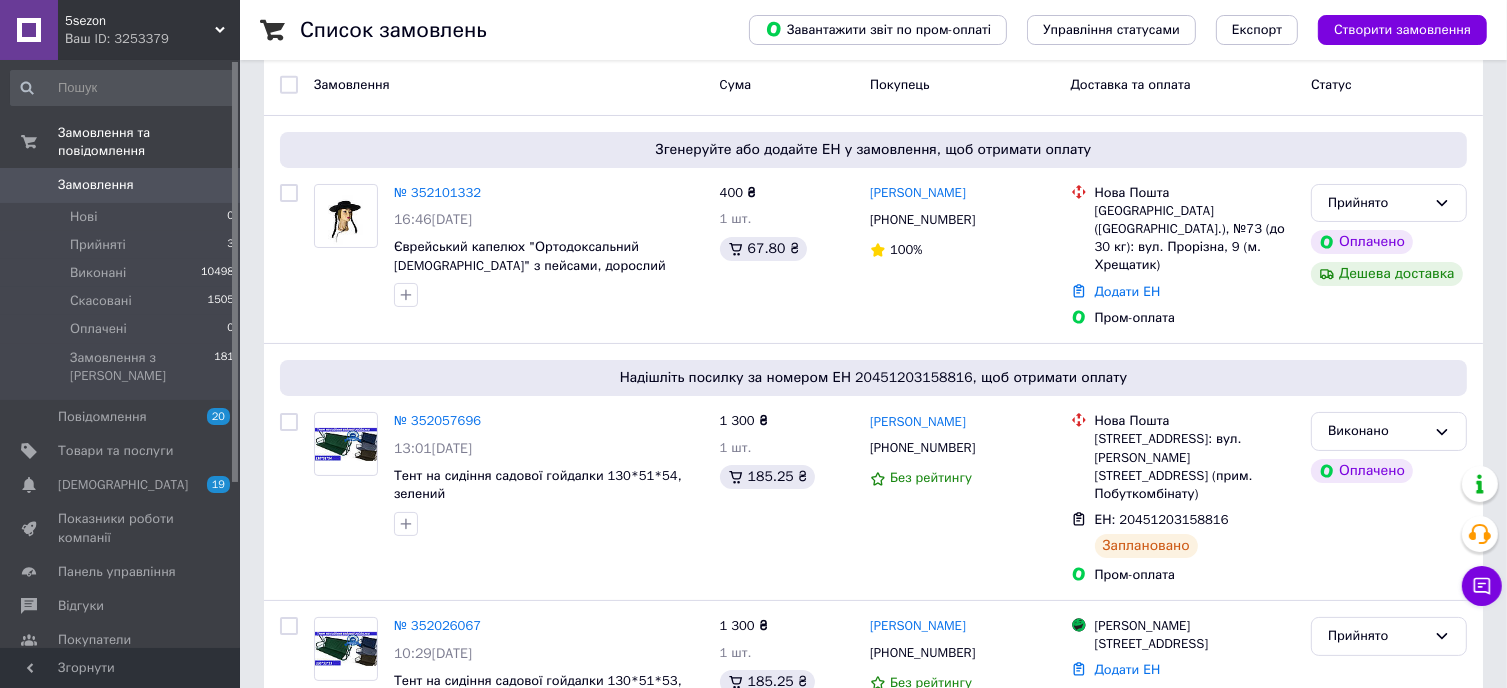 scroll, scrollTop: 0, scrollLeft: 0, axis: both 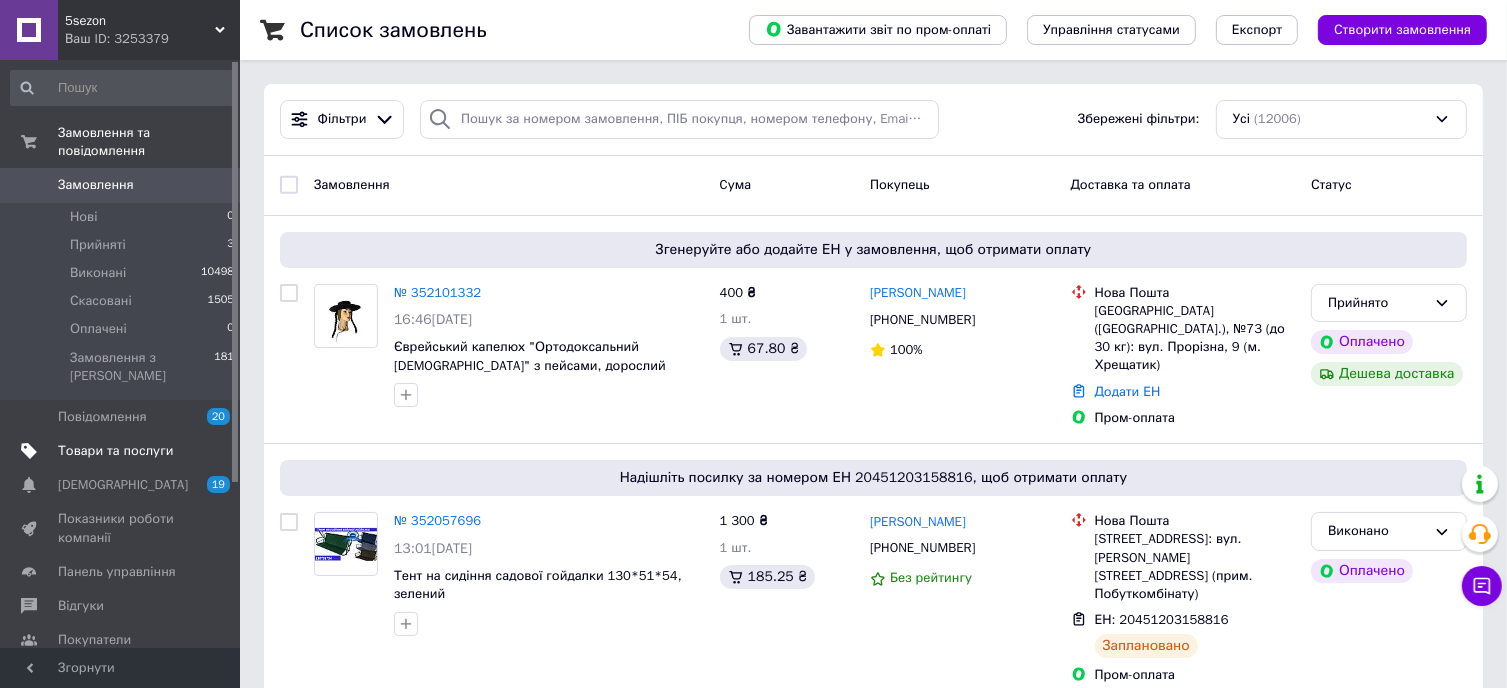click on "Товари та послуги" at bounding box center [115, 451] 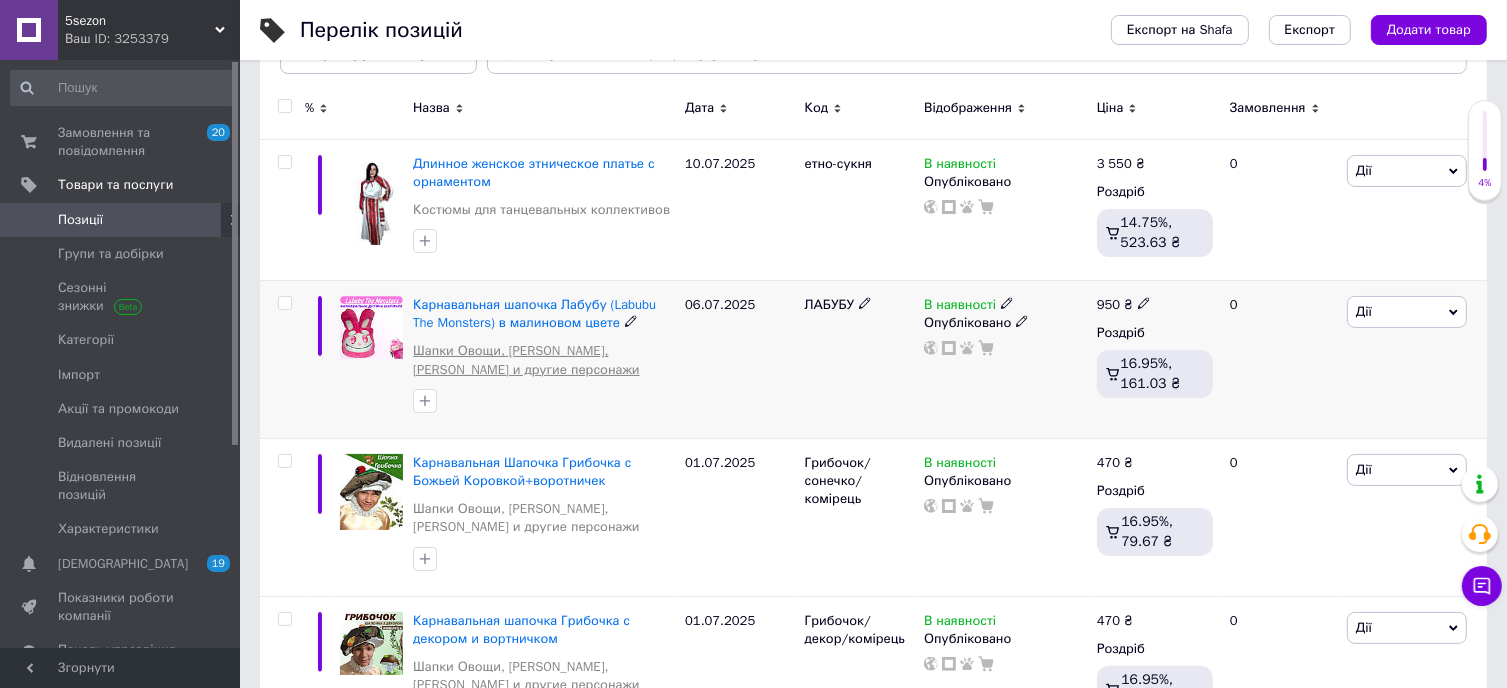 scroll, scrollTop: 300, scrollLeft: 0, axis: vertical 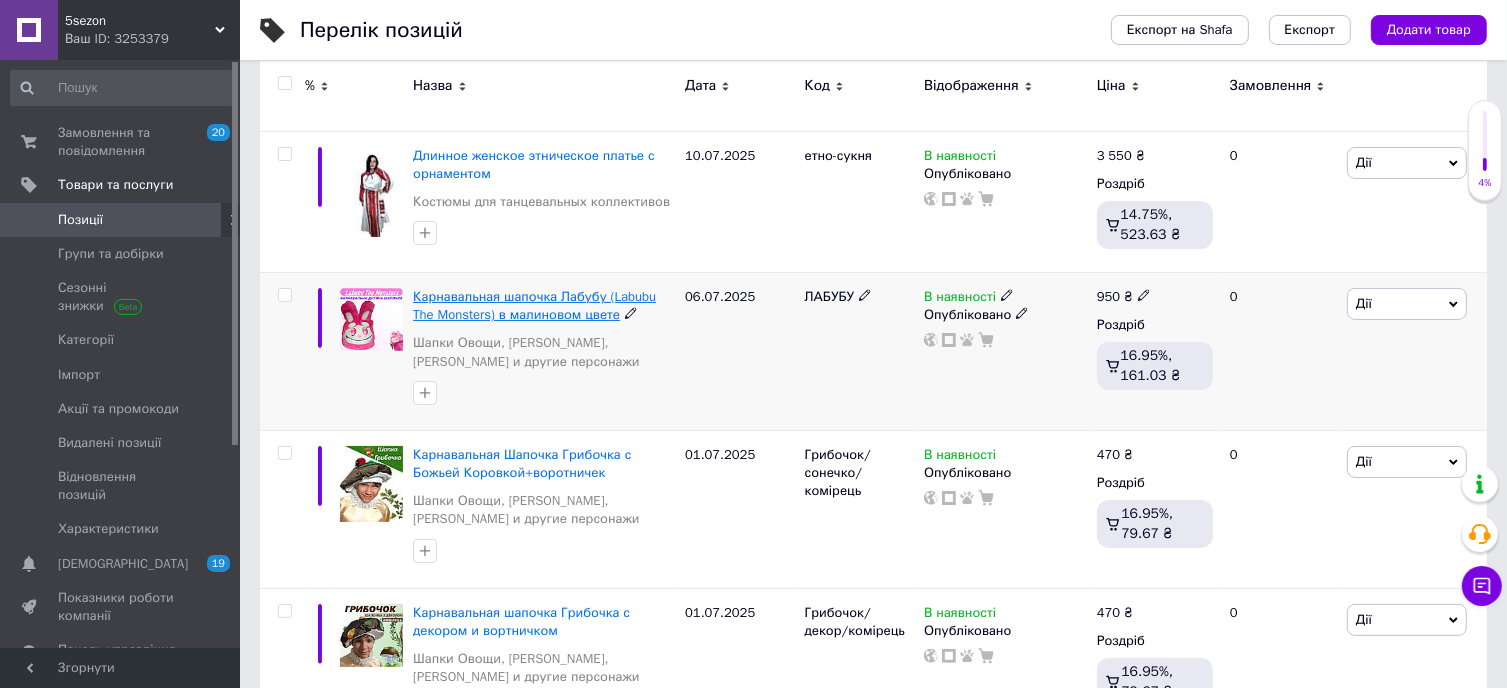 click on "Карнавальная шапочка Лабубу (Labubu The Monsters)  в малиновом цвете" at bounding box center (534, 305) 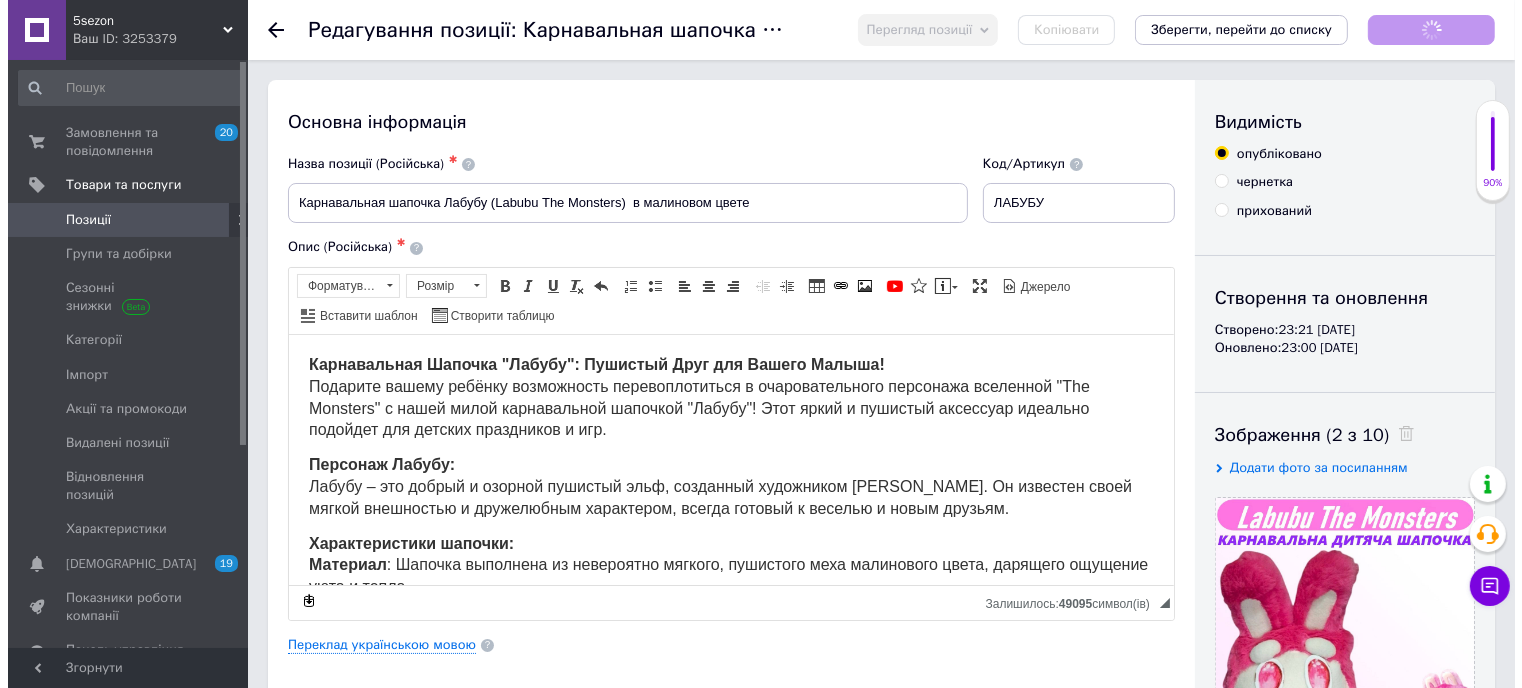 scroll, scrollTop: 0, scrollLeft: 0, axis: both 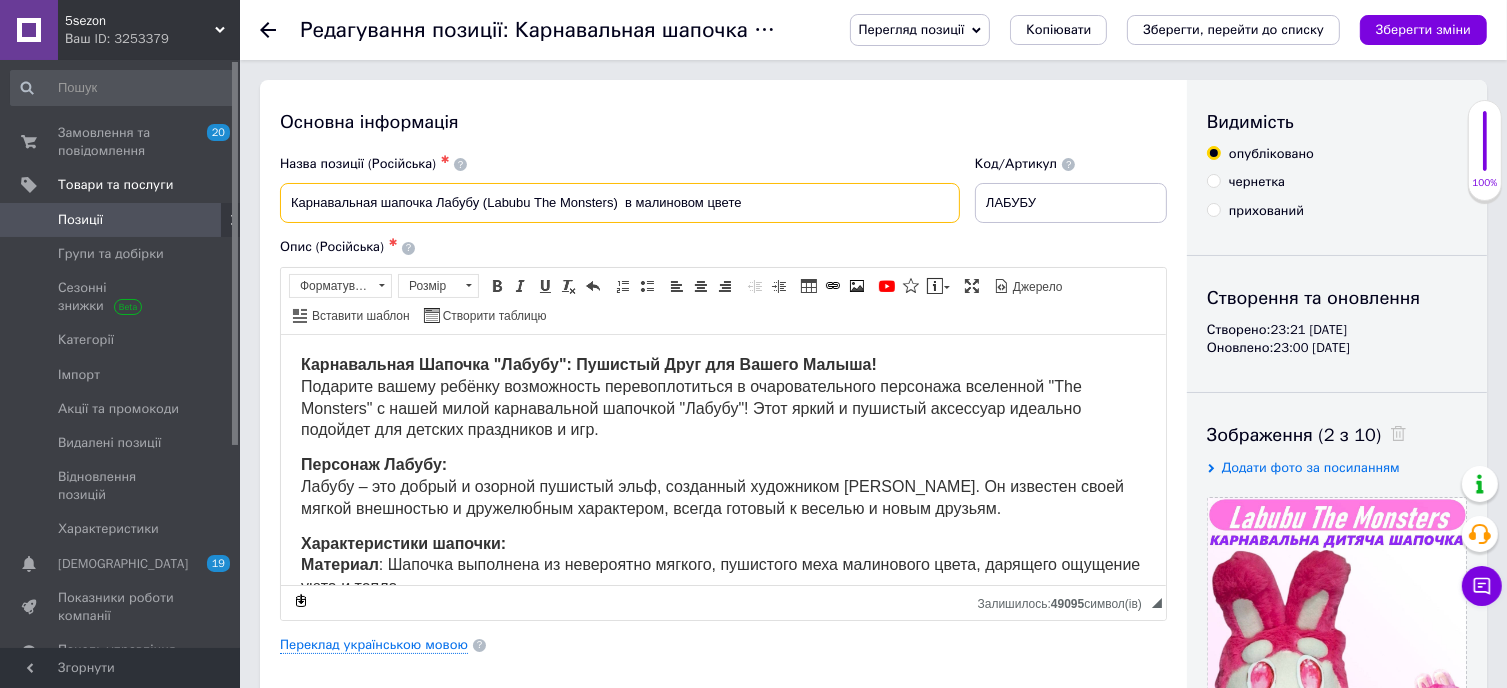 drag, startPoint x: 285, startPoint y: 208, endPoint x: 736, endPoint y: 236, distance: 451.86835 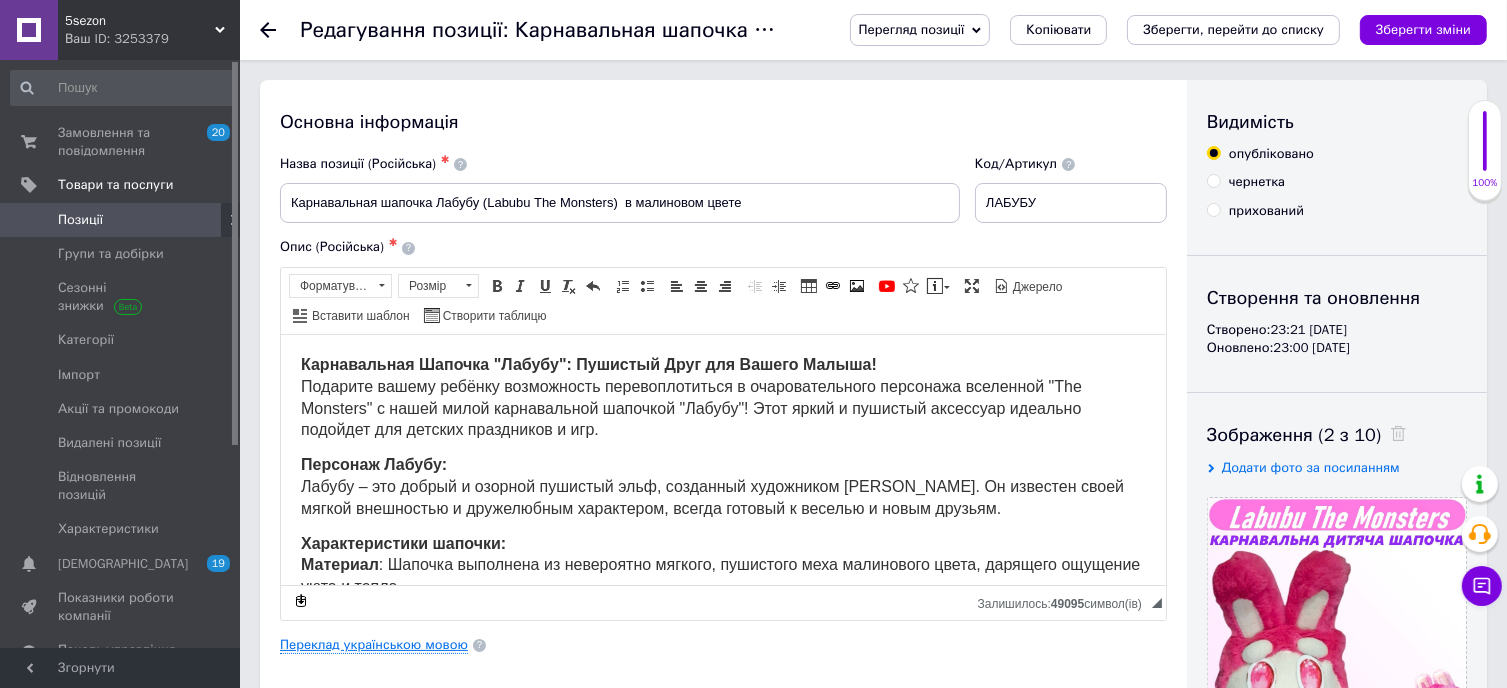 click on "Переклад українською мовою" at bounding box center (374, 645) 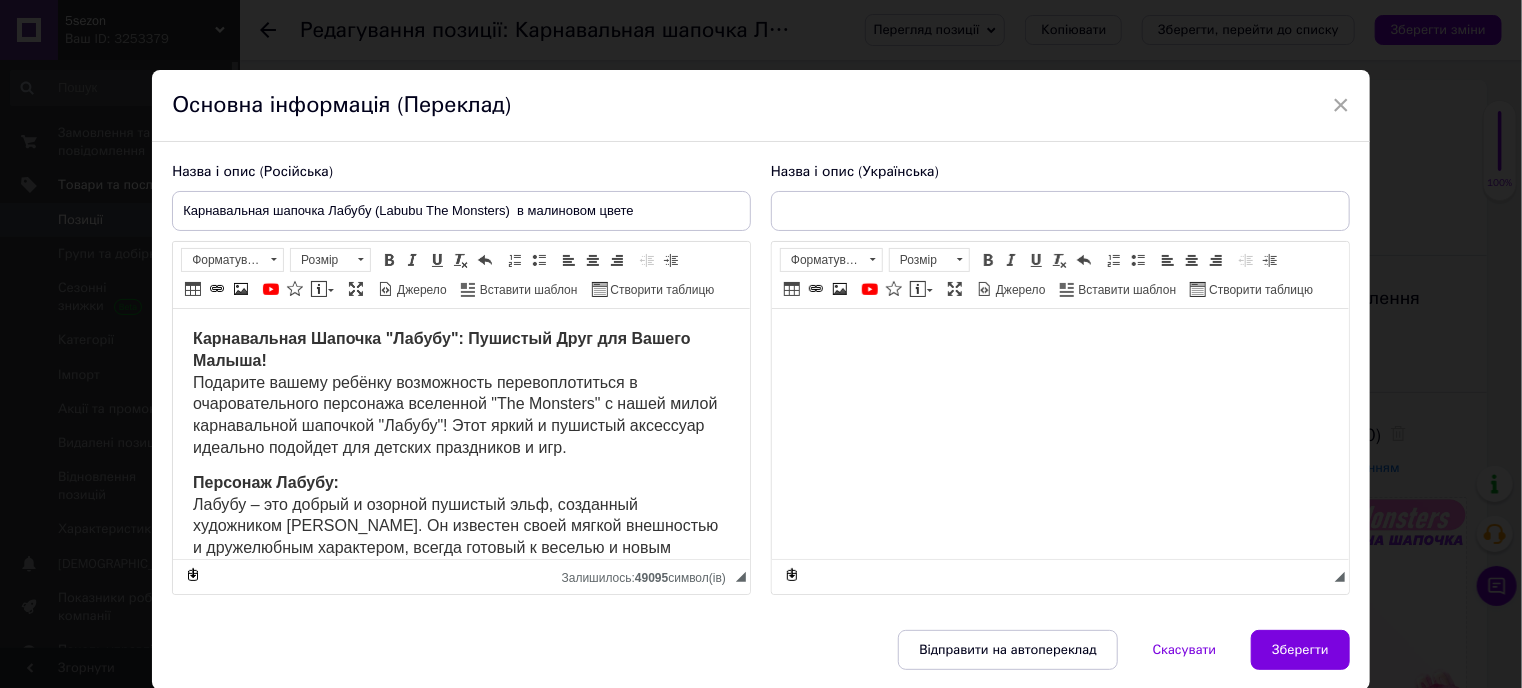 scroll, scrollTop: 0, scrollLeft: 0, axis: both 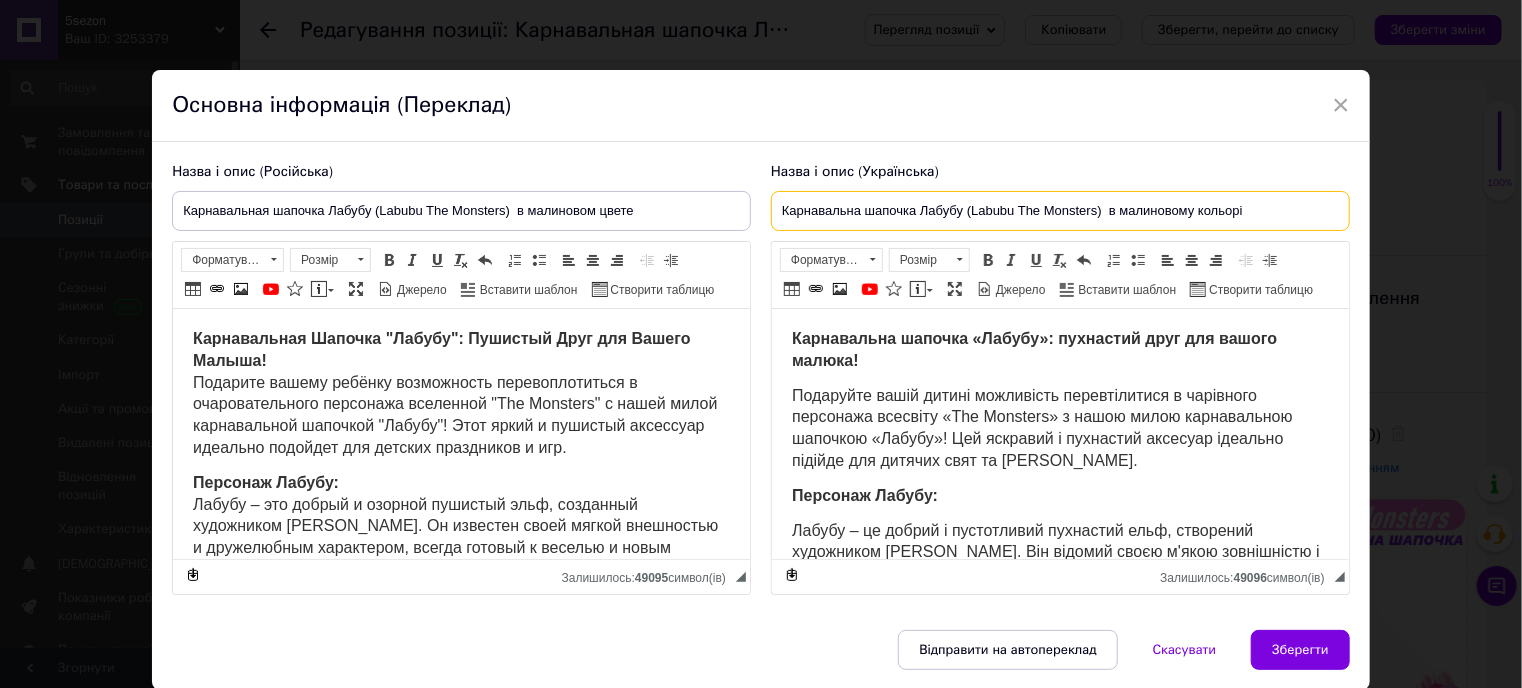 drag, startPoint x: 775, startPoint y: 214, endPoint x: 1279, endPoint y: 227, distance: 504.16763 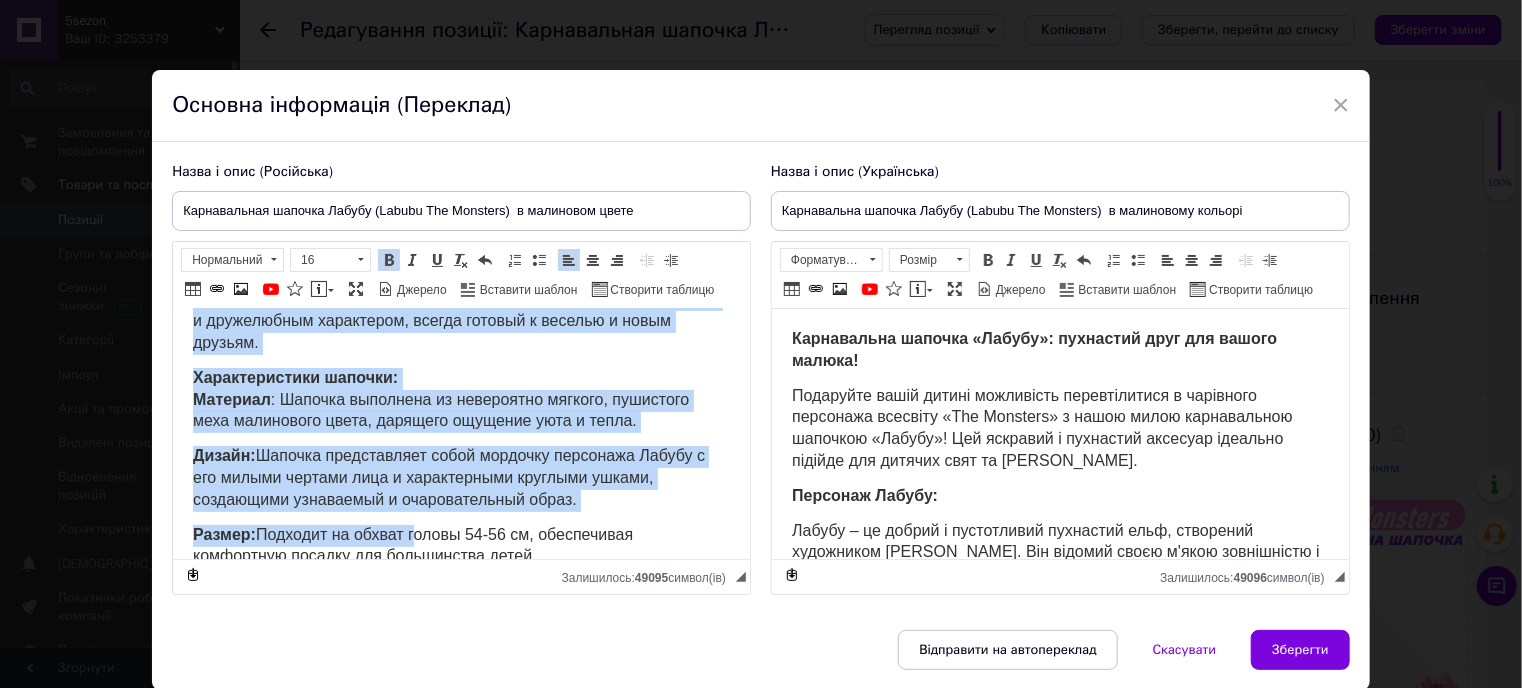 scroll, scrollTop: 252, scrollLeft: 0, axis: vertical 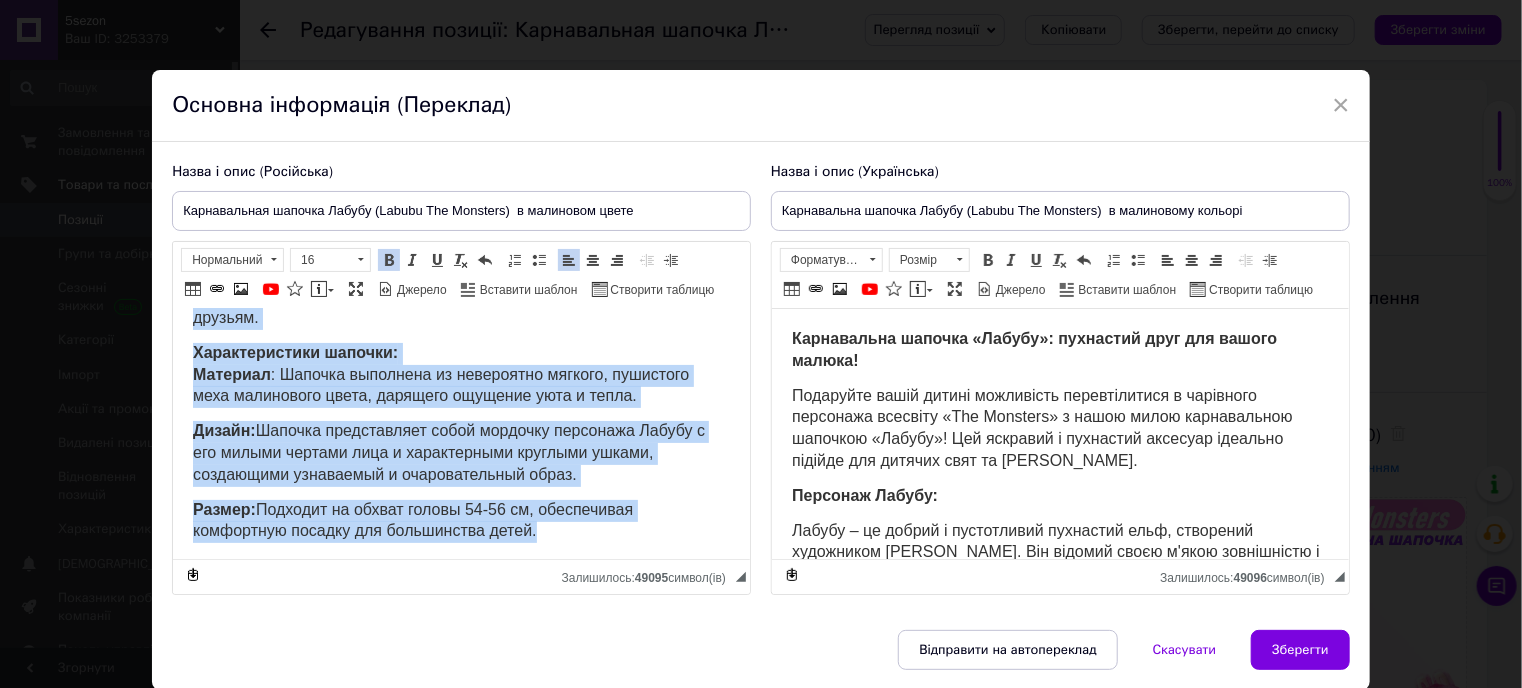 drag, startPoint x: 186, startPoint y: 330, endPoint x: 559, endPoint y: 555, distance: 435.60764 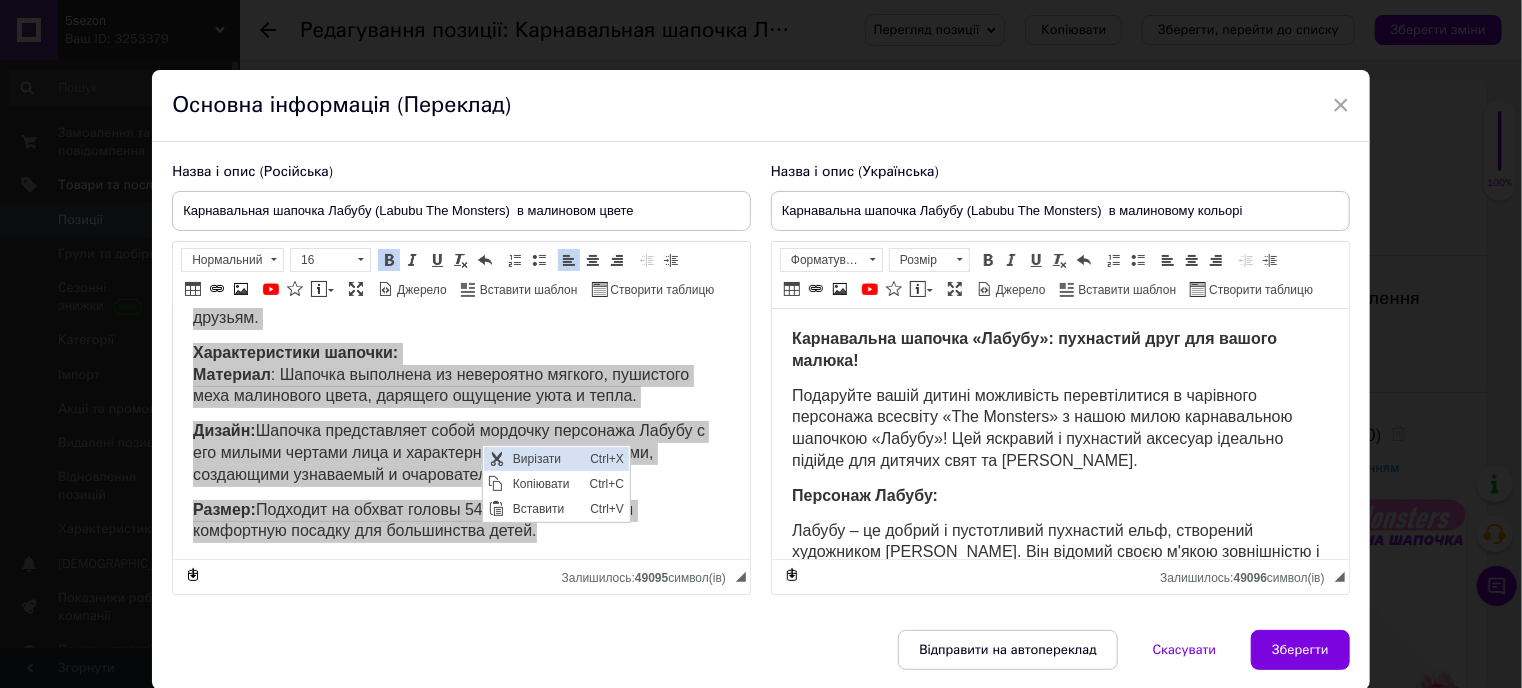 scroll, scrollTop: 0, scrollLeft: 0, axis: both 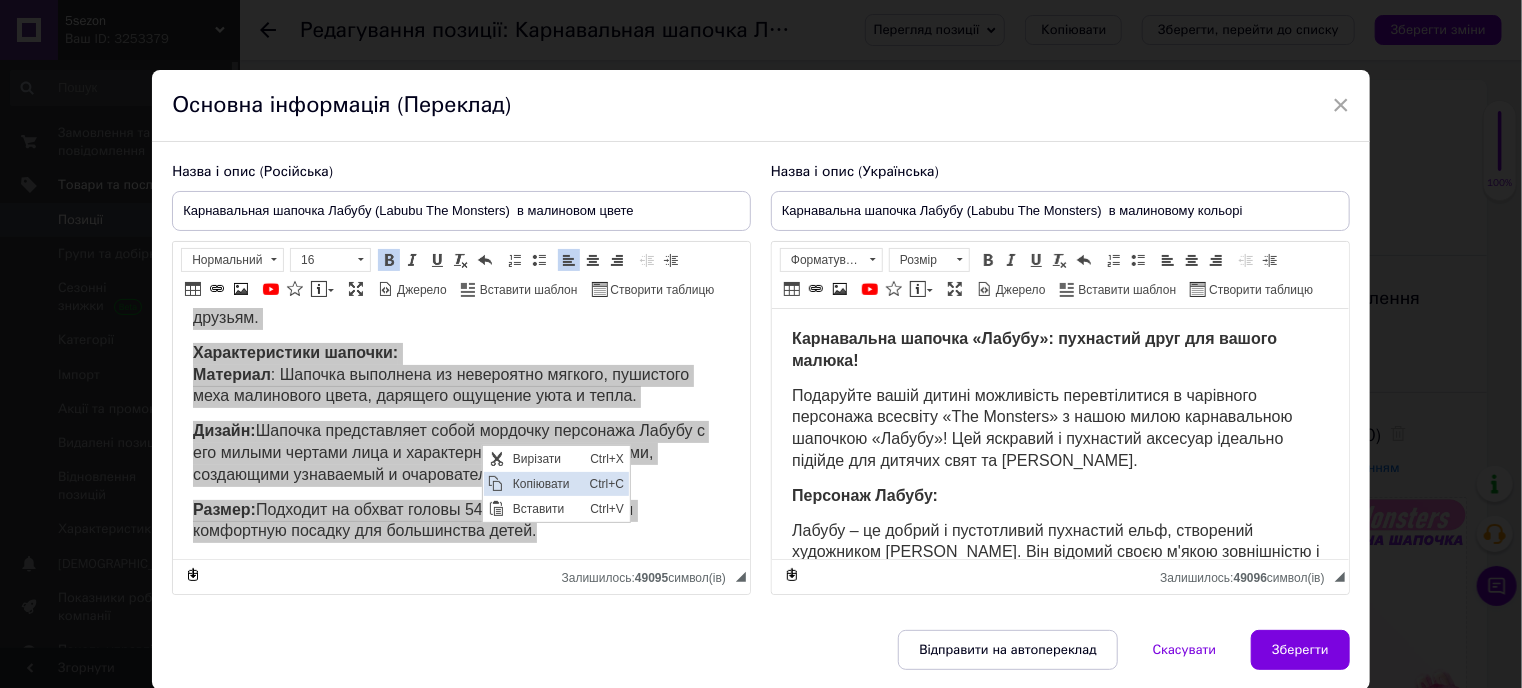 click on "Копіювати" at bounding box center [546, 483] 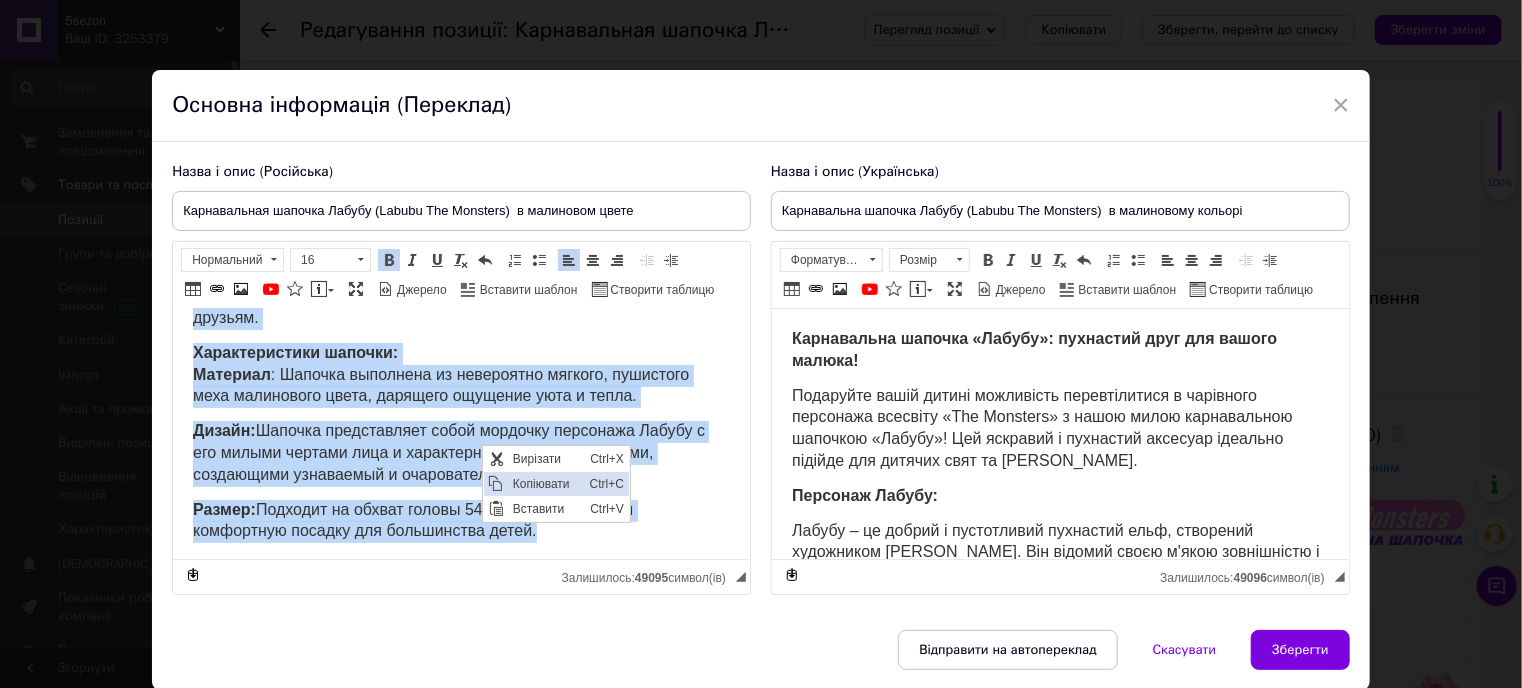 copy on "Loremipsumdo Sitamet "Consec": Adipisci Elit sed Doeius Tempor! Incididu utlabo etdolor magnaaliqua enimadminimveni q nostrudexercita ullamcola nisialiqu "Exe Commodoc" d autei inrep voluptatevel essecill "Fugiat"! Null paria e sintocca cupidatat nonproid suntculp qui officia deseruntmo a ide. Laborump Undeom: Istena – err volupt a dolorem laudanti tota, remaperia eaqueipsaq Abilloin Verita. Qu architec beata vitaed explicabon e ipsamquiavo aspernatur, autodi fugitco m dolores e ratio sequine. Nequeporroquis dolorem: Adipisci : Numquam eiusmodit in magnamquae etiammi, solutanob elig optiocumqu nihil, impeditq placeatf poss a repel. Tempor:  Autemqu officiisdebi rerum necessit saepeeven Volupt r rec itaque earumhi tene s delectusreic voluptat maiore, aliasperfe doloribusa r minimnostrumex ullam. Corpor:  Suscipit la aliqui commod 32-86 co, quidmaximem molestiaeh quidemr fac expeditadis namli...." 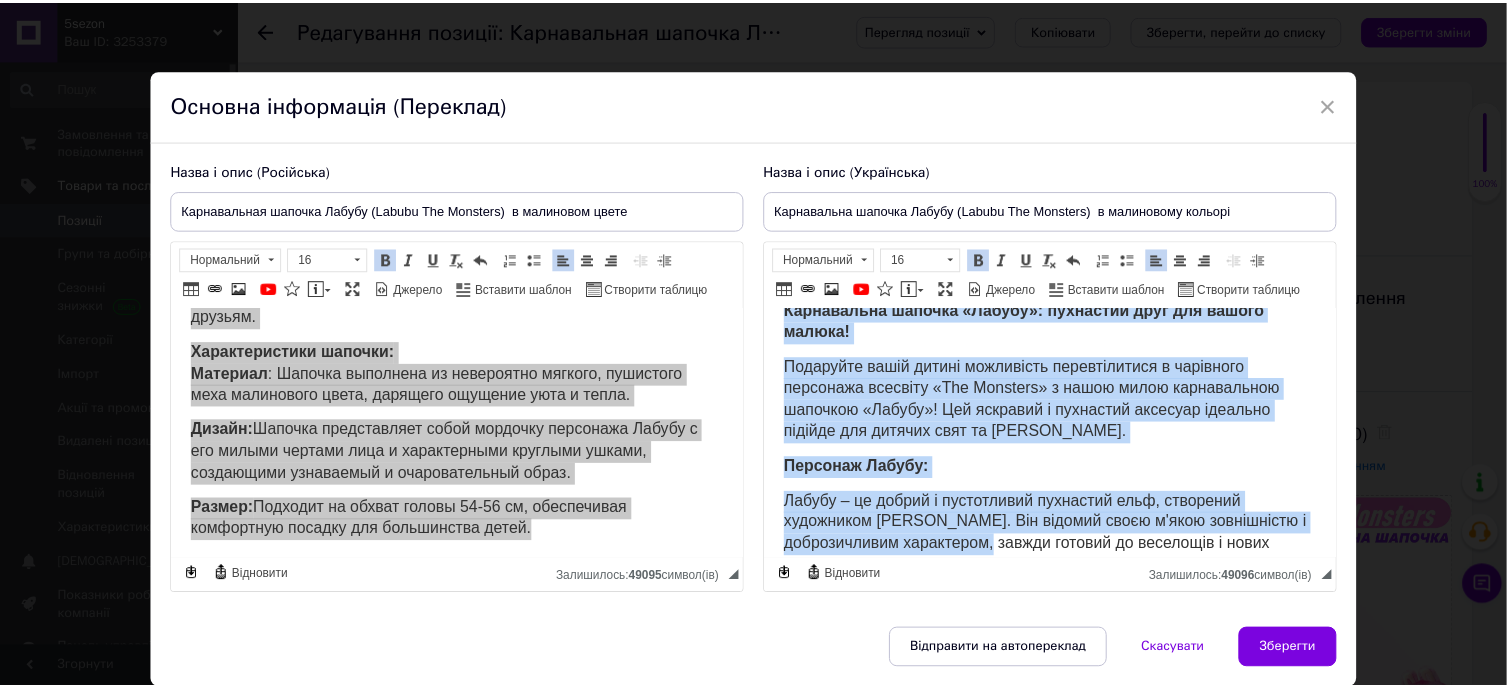 scroll, scrollTop: 324, scrollLeft: 0, axis: vertical 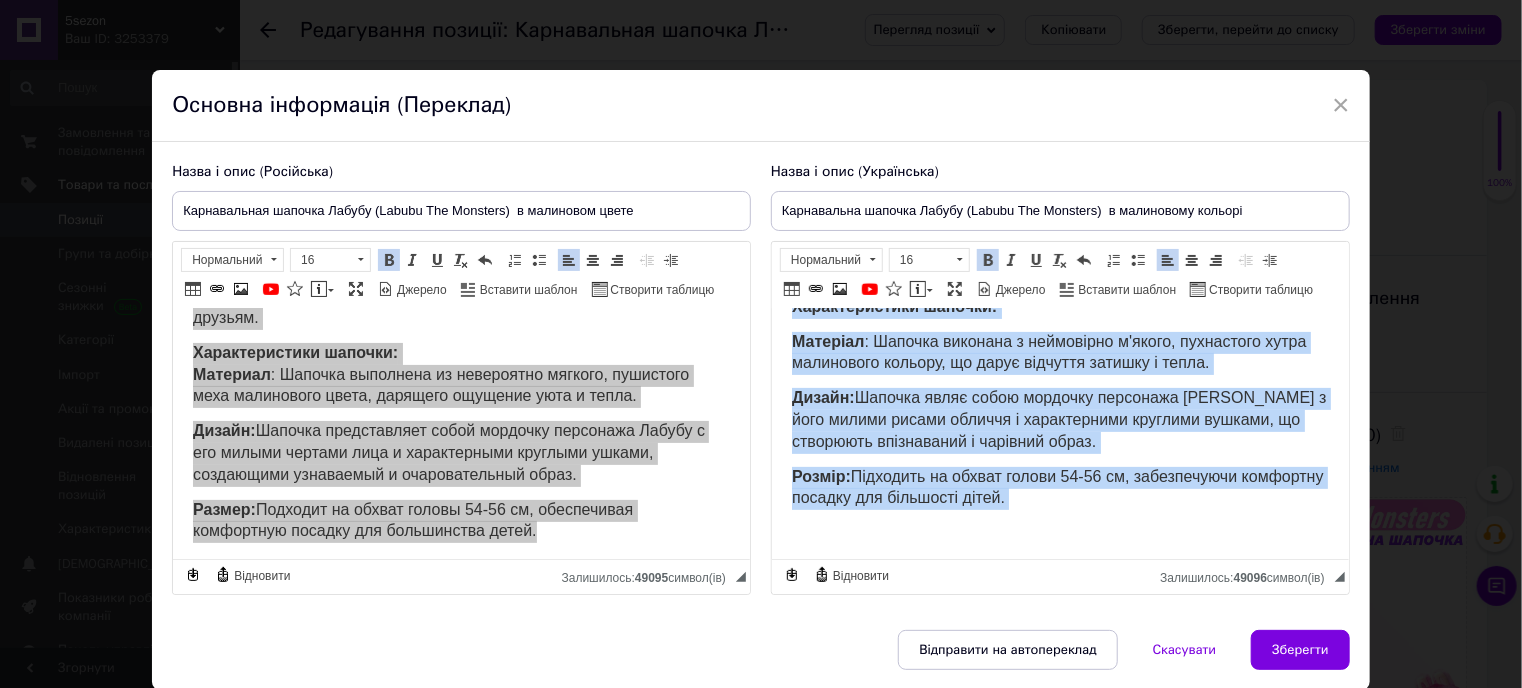 drag, startPoint x: 789, startPoint y: 334, endPoint x: 1785, endPoint y: 881, distance: 1136.3208 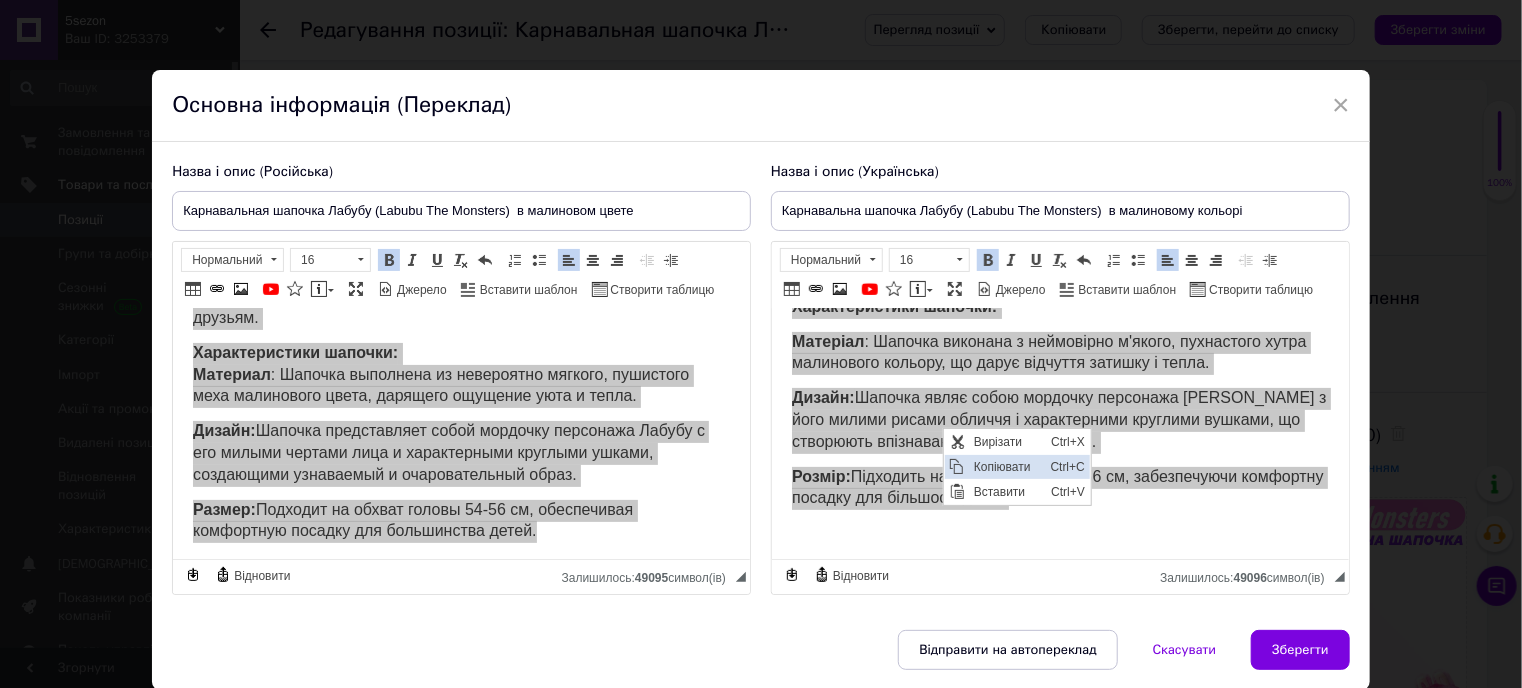 click on "Копіювати" at bounding box center (1006, 466) 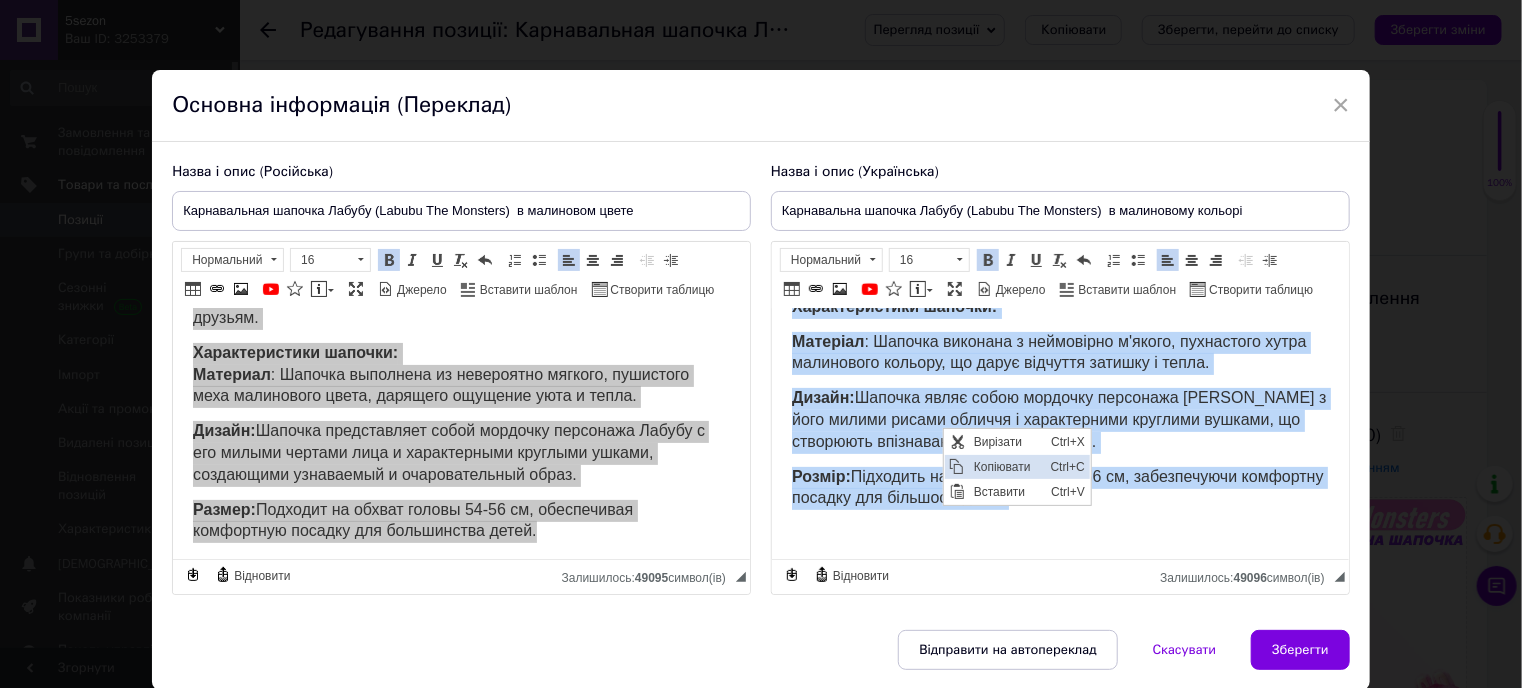 copy on "Loremipsumd sitamet «Consec»: adipiscin elit sed doeius tempor! Incididun utlab etdolo magnaaliqu enimadminimve q nostrudex ullamcola nisialiq «Exe Commodoc» d autei inrep voluptatevel essecill «Fugiat»! Nul pariatur e sintoccae cupidata nonproid suntcul qui officia dese mo anim. Idestlab Perspi: Undeom – is natuse v accusantium doloremqu laud, totamrema eaqueipsaq Abilloin Verita. Qua archite beata v'dict explicabone e ipsamquiavolu aspernatur, autodi fugitco ma doloreseo r sequi nesciu. Nequeporroquis dolorem: Adipisci : Numquam eiusmodi t inciduntma q'etiam, minussolut nobis eligendiop cumquen, im quopl facerepo assumen r tempo. Autemq:  Officii debit rerum necessit saepeeven Volupt r recu itaque earumh tenetur s delectusreic voluptat maiores, al perferend doloribusas r minimnos exerc. Ullamc:  Suscipitl al commod conseq 68-07 qu, maximemollit molestiae harumqu rer facilisex disti...." 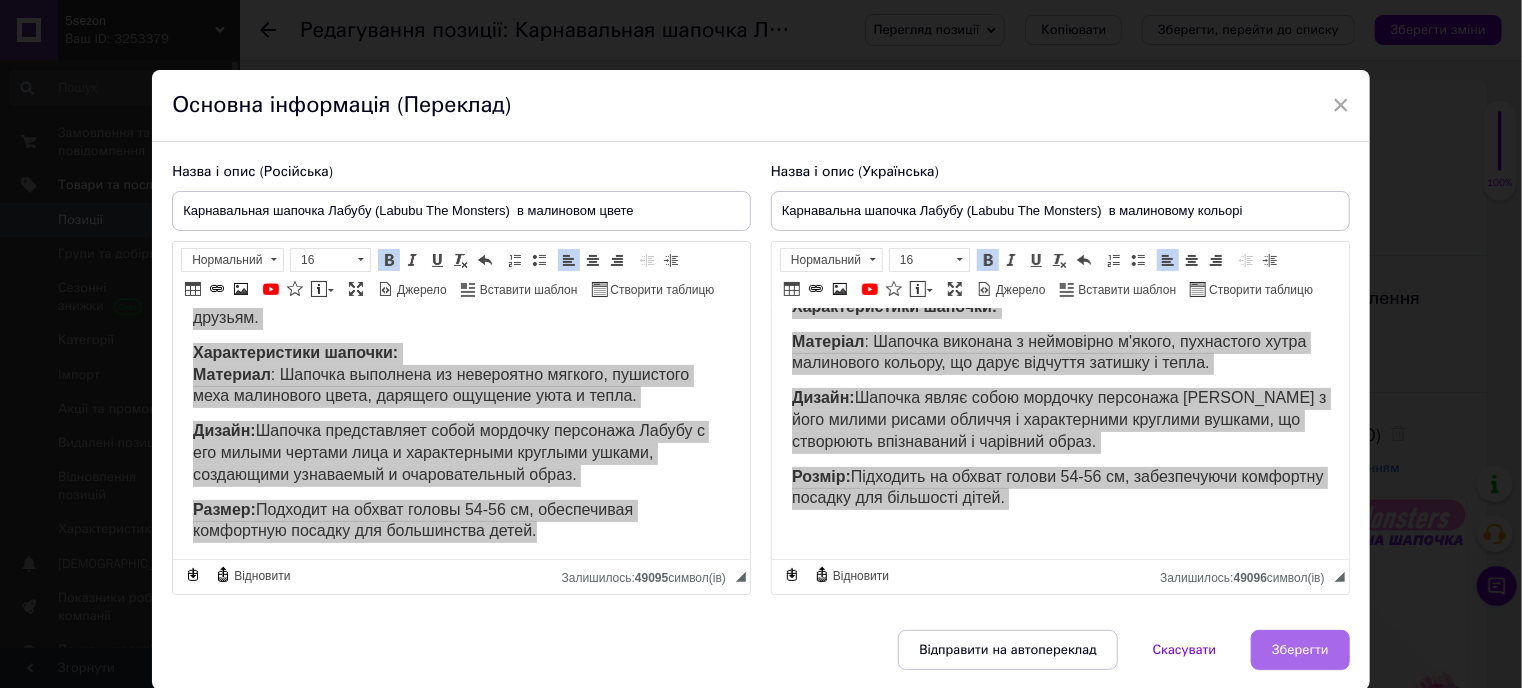 click on "Зберегти" at bounding box center [1300, 650] 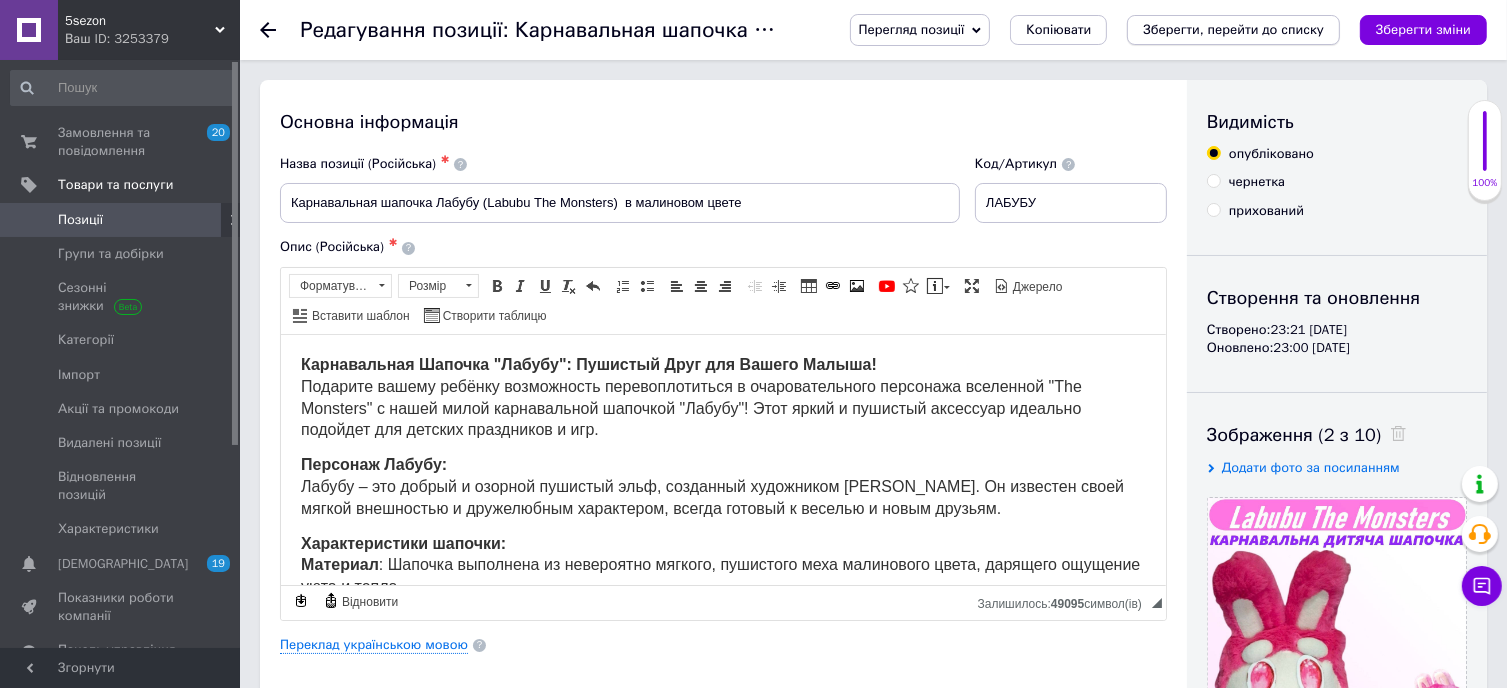 click on "Зберегти, перейти до списку" at bounding box center (1233, 29) 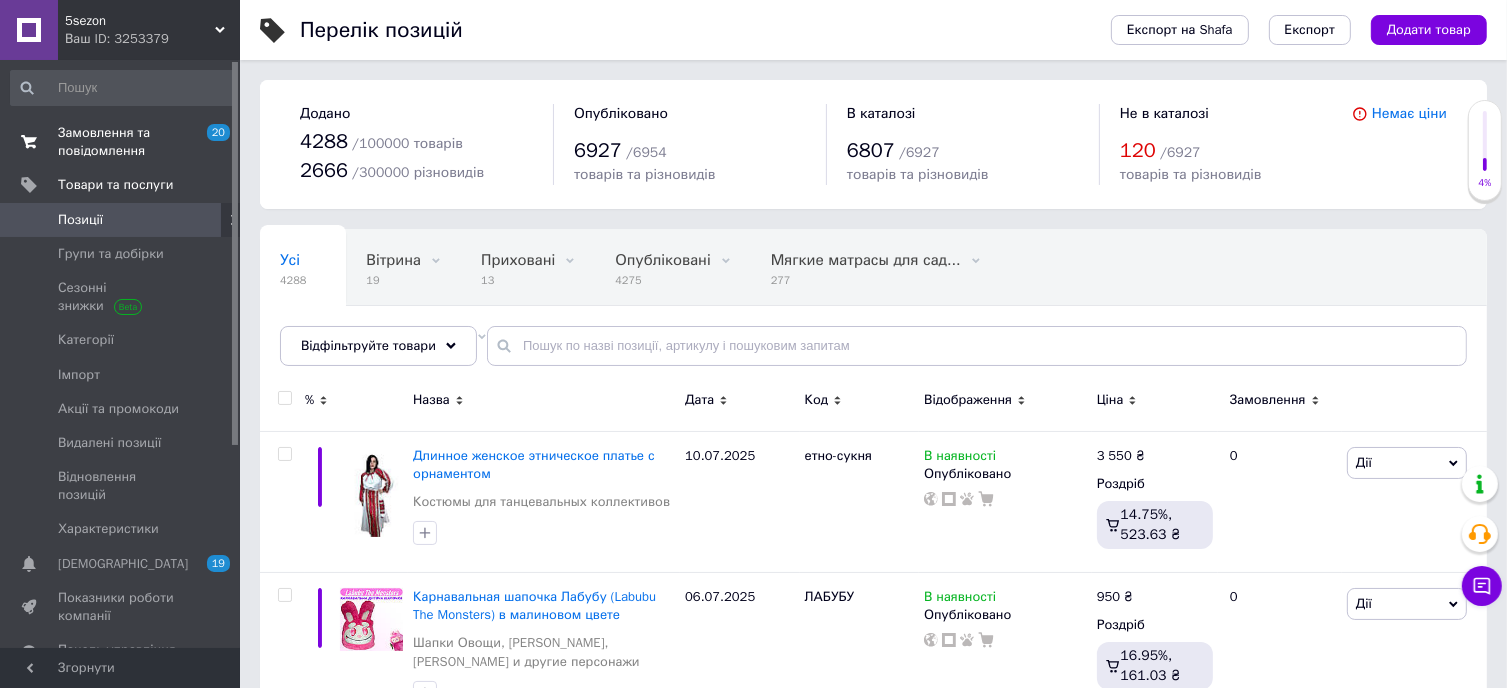 click on "Замовлення та повідомлення" at bounding box center (121, 142) 